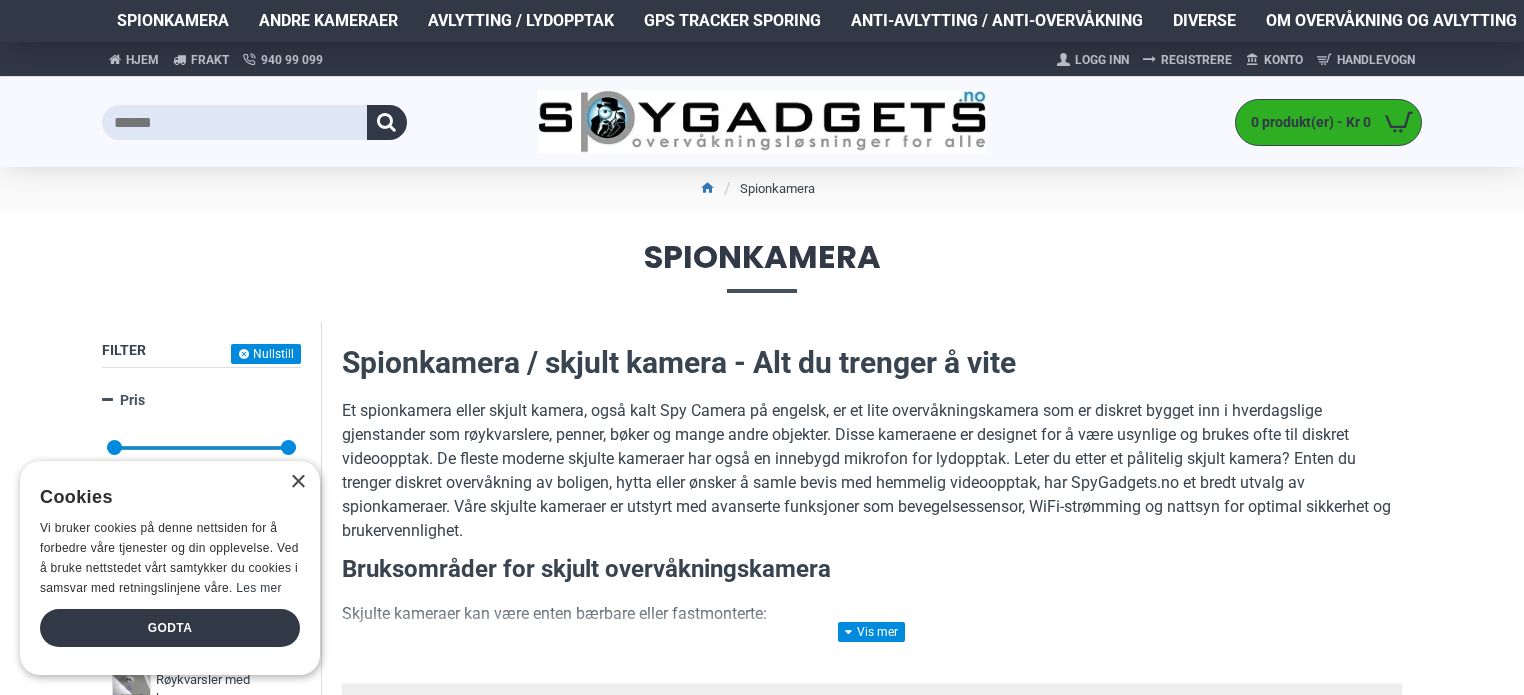 scroll, scrollTop: 390, scrollLeft: 0, axis: vertical 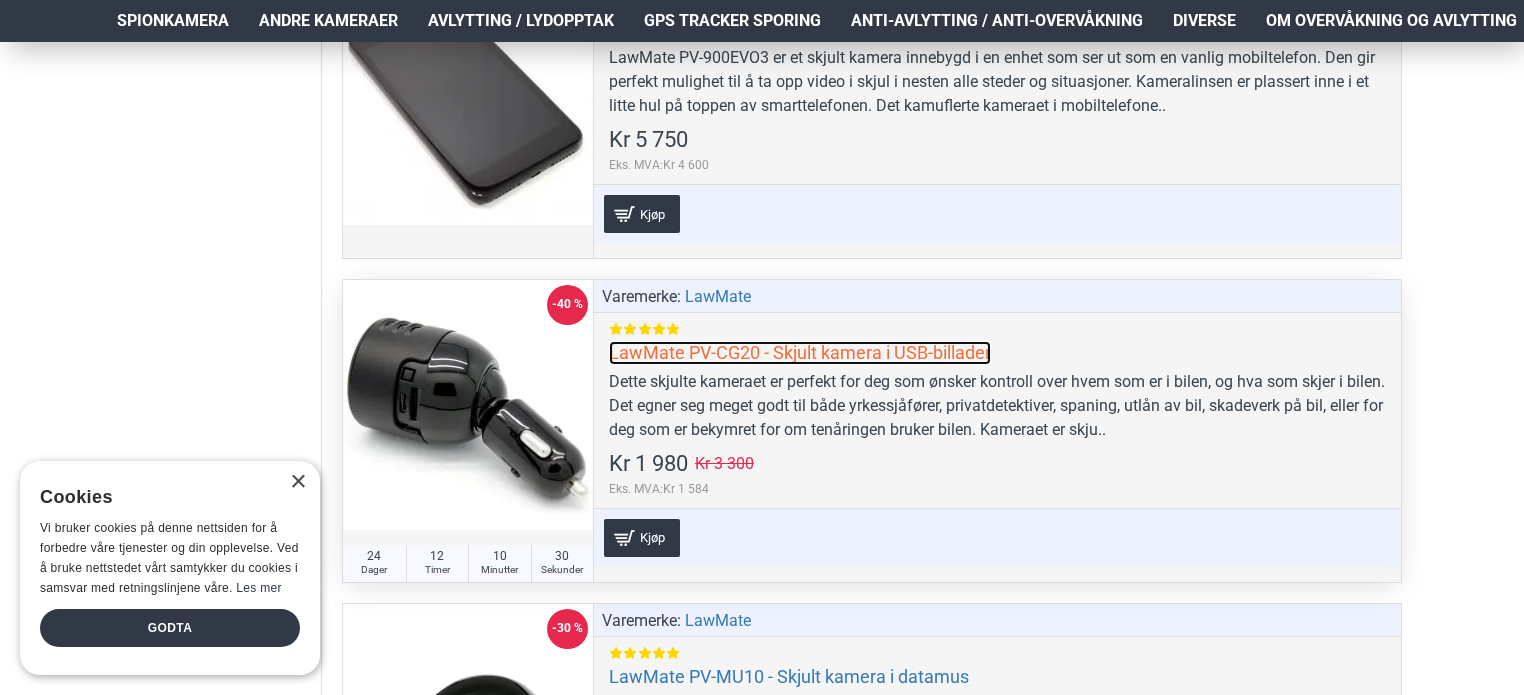 click on "LawMate PV-CG20 - Skjult kamera i USB-billader" at bounding box center [800, 352] 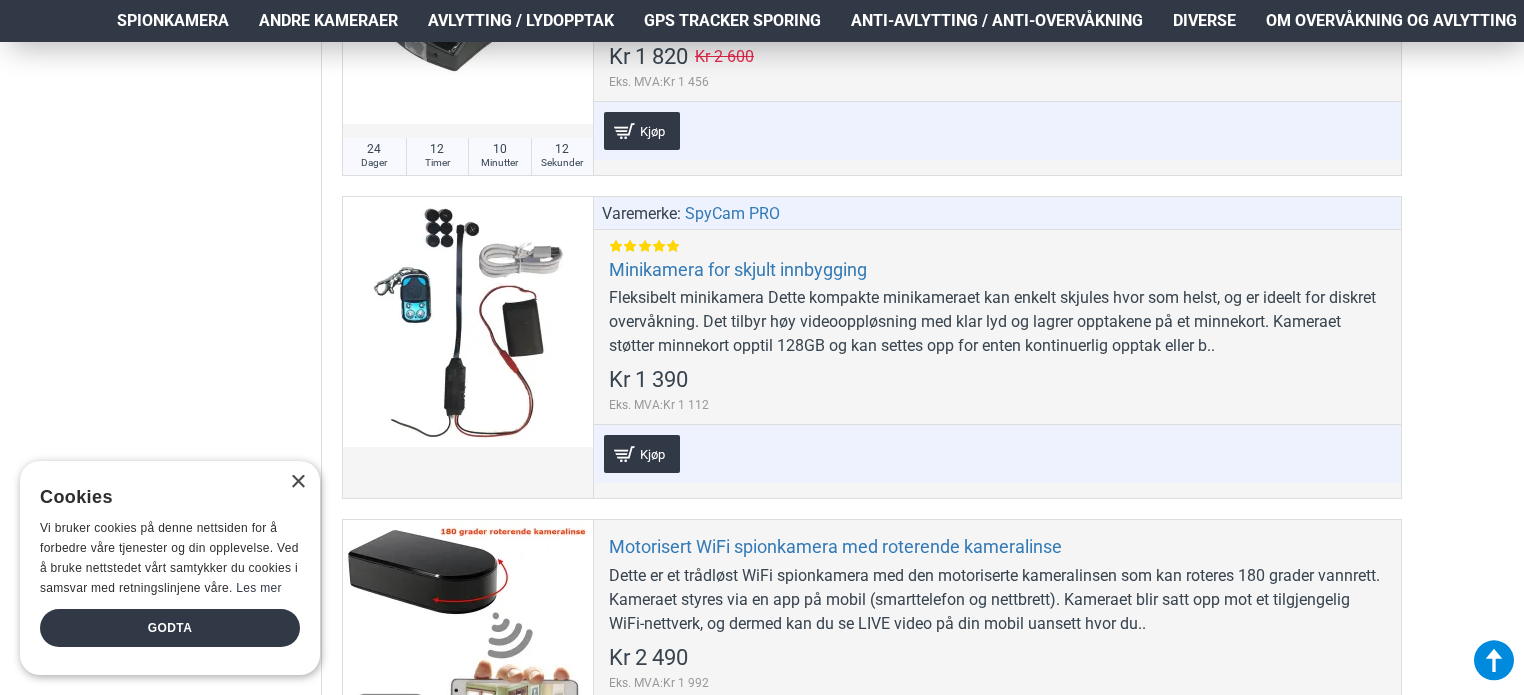 scroll, scrollTop: 5388, scrollLeft: 0, axis: vertical 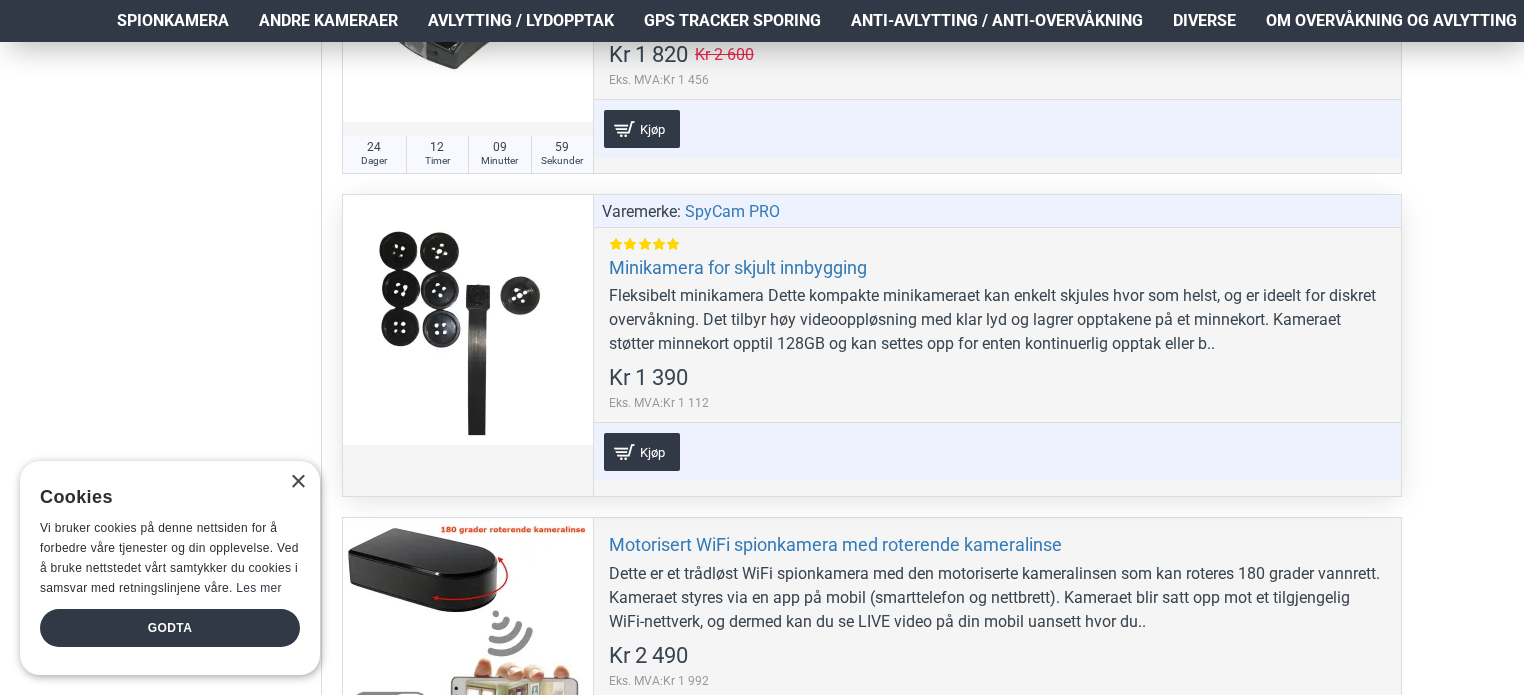 click at bounding box center [468, 320] 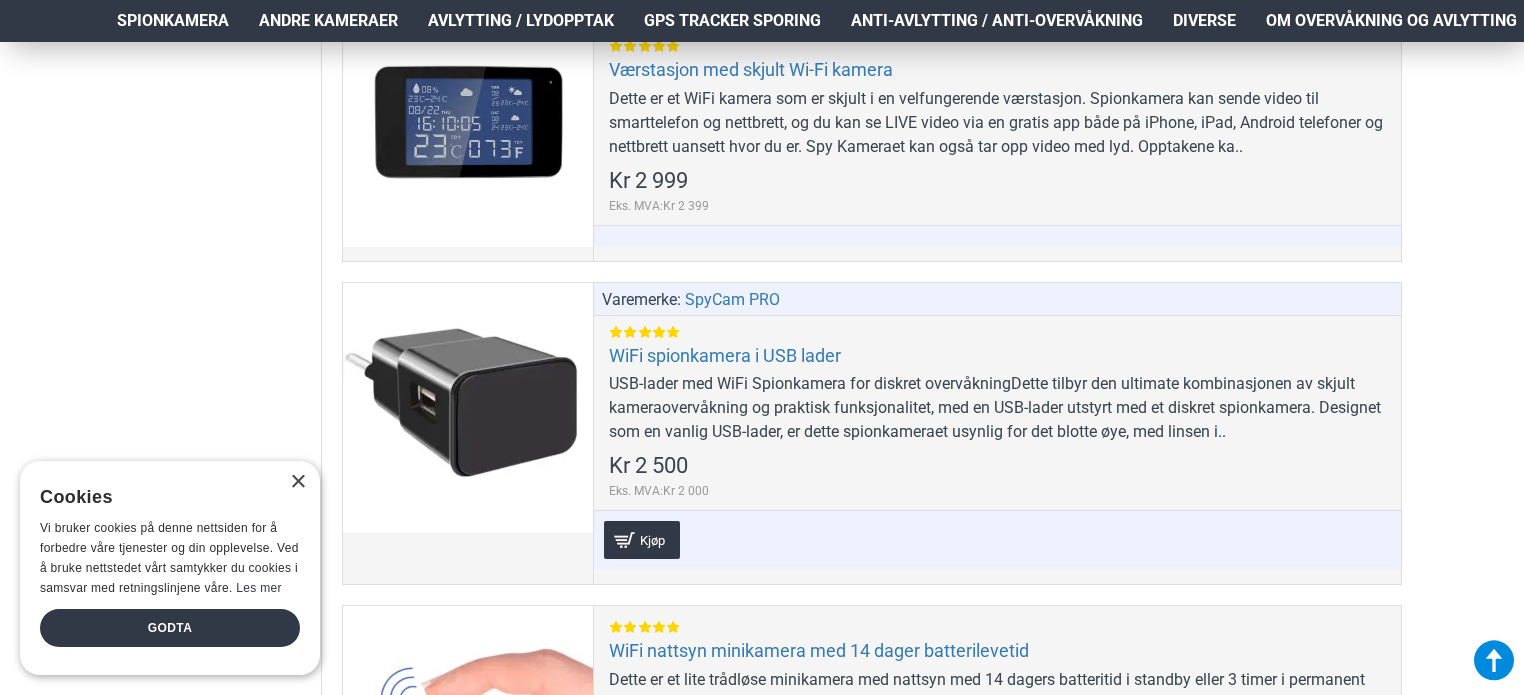 scroll, scrollTop: 11742, scrollLeft: 0, axis: vertical 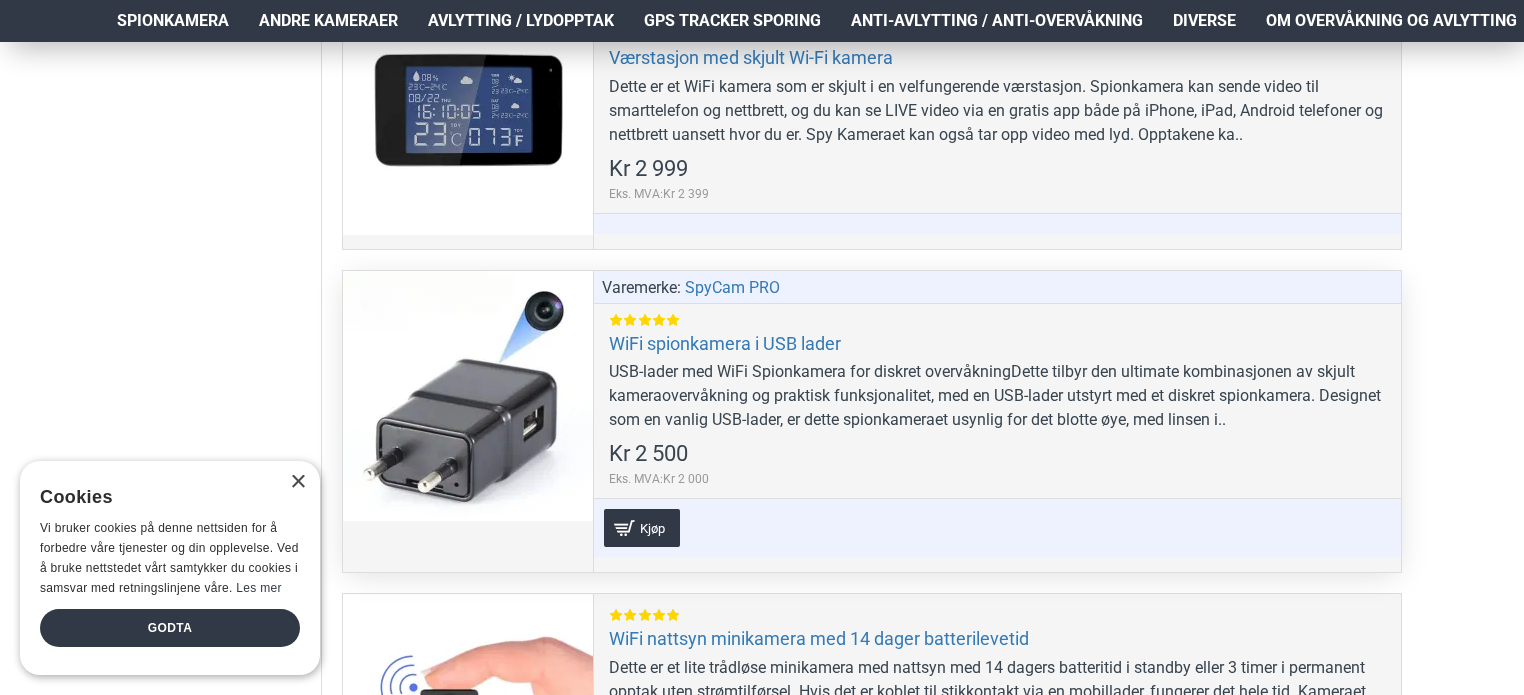 click at bounding box center [468, 396] 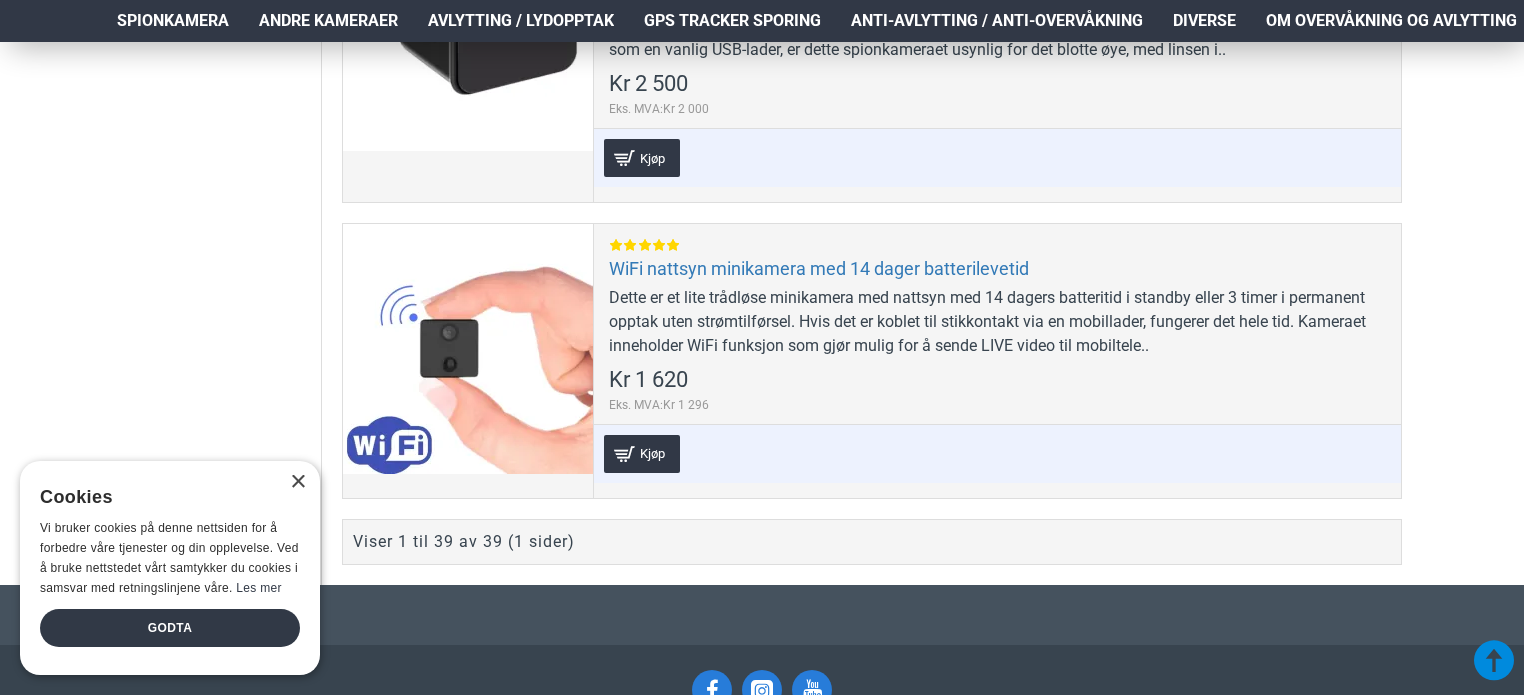 scroll, scrollTop: 12116, scrollLeft: 0, axis: vertical 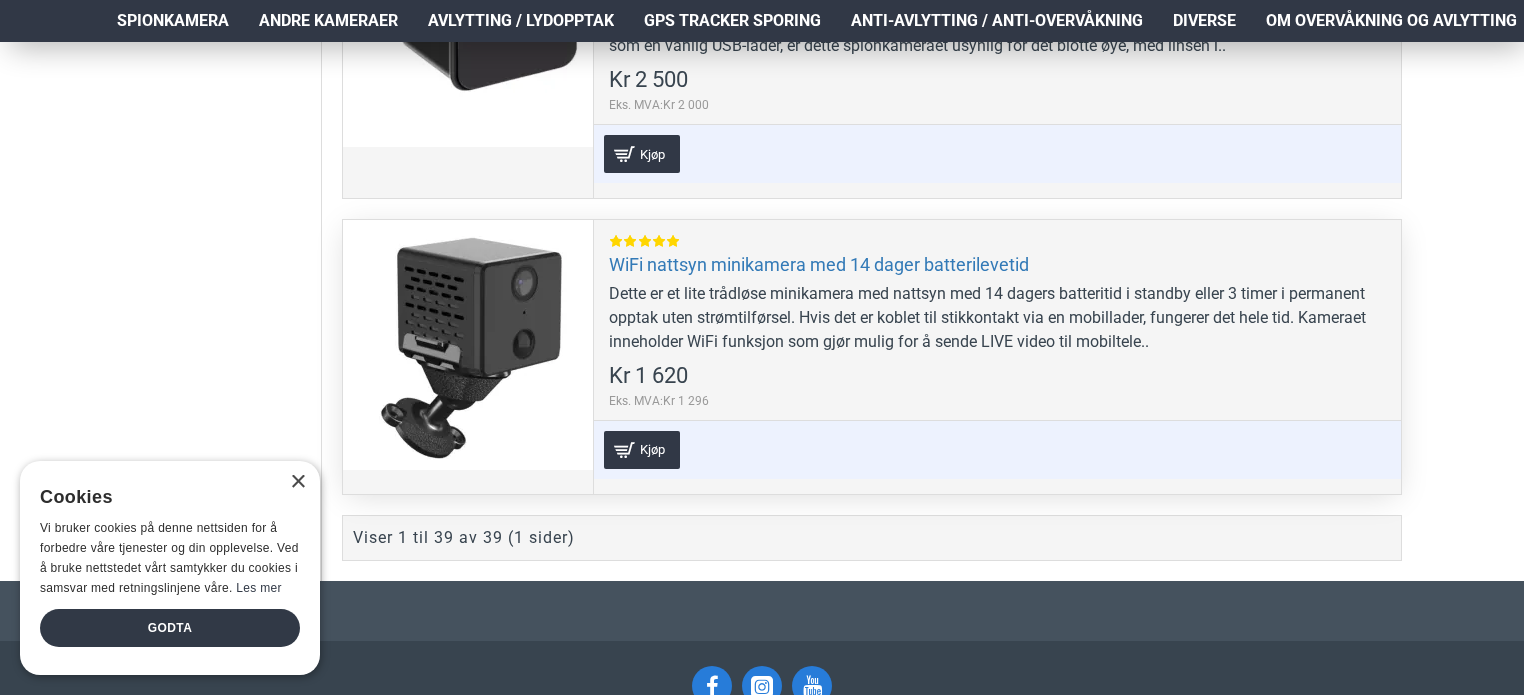 click at bounding box center (468, 345) 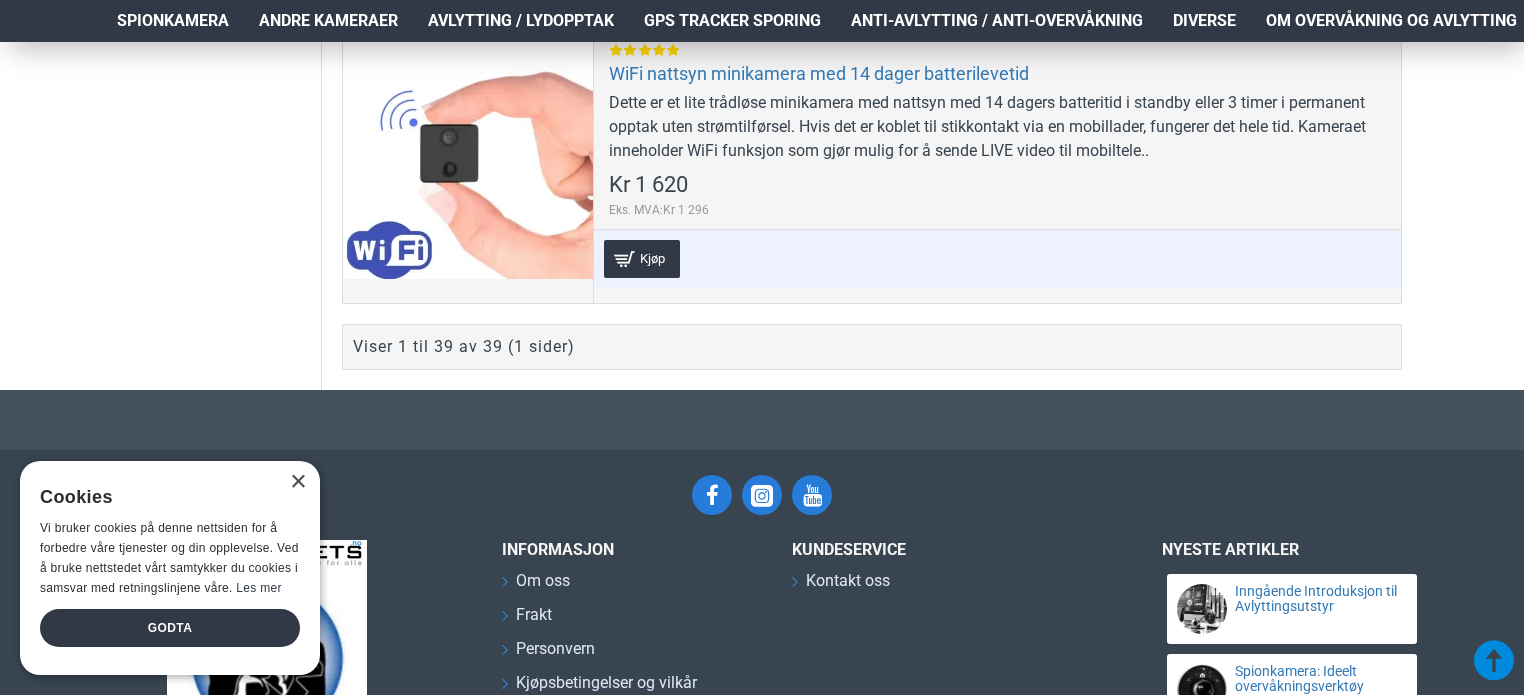 scroll, scrollTop: 12577, scrollLeft: 0, axis: vertical 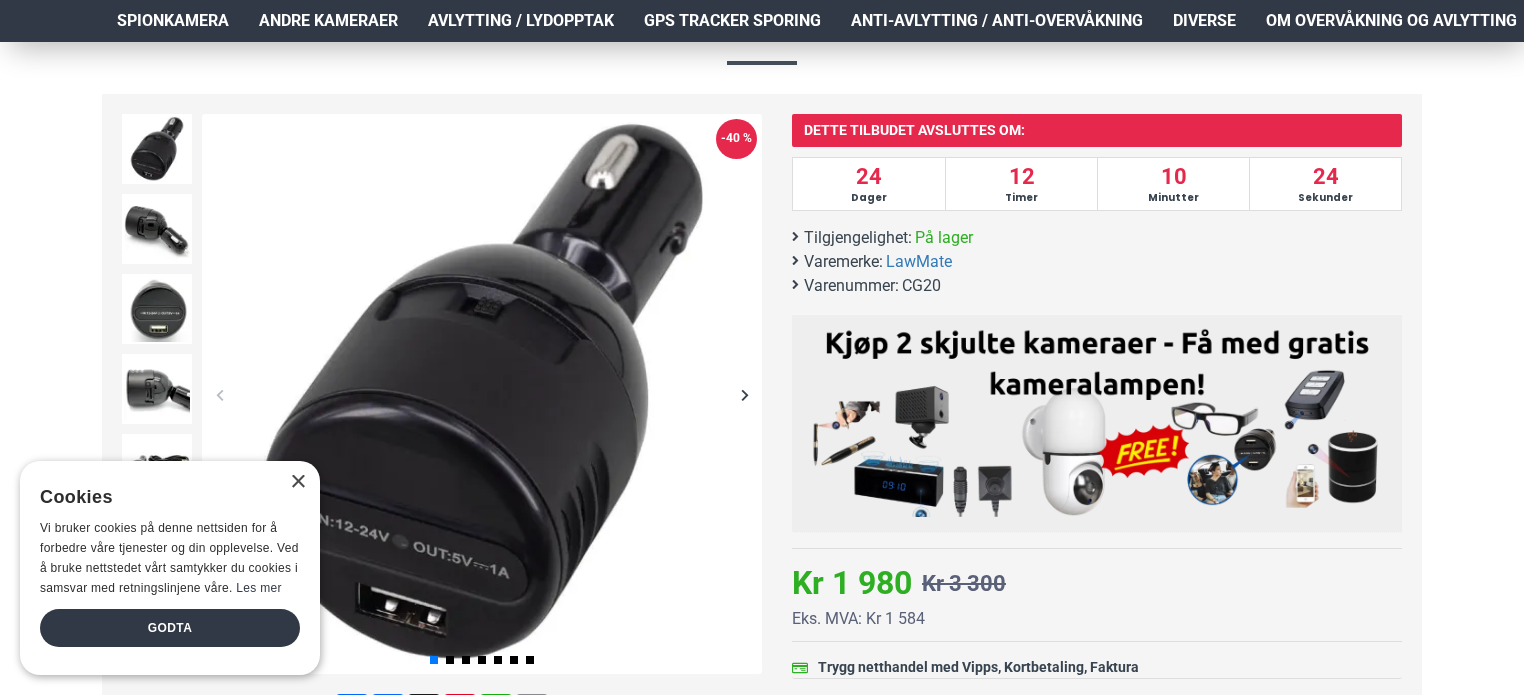 click at bounding box center (744, 394) 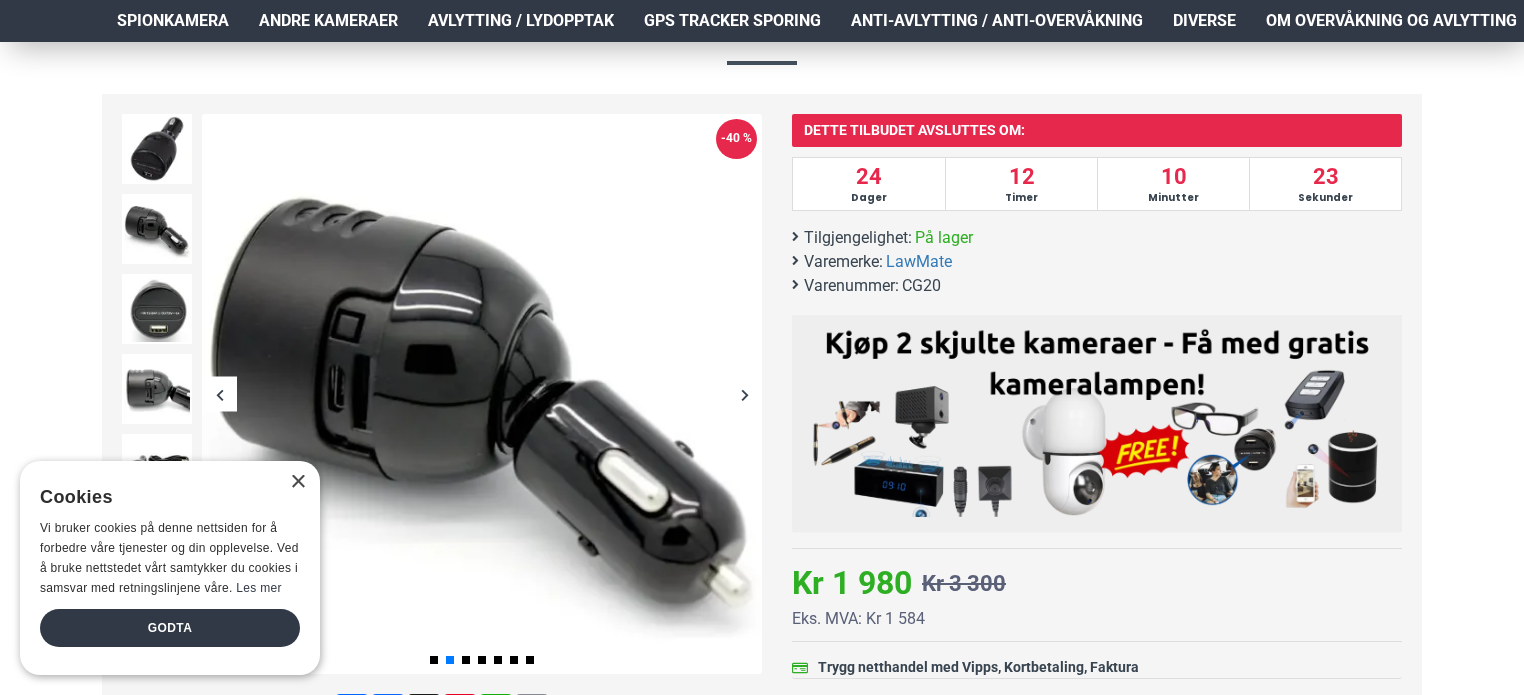 click at bounding box center [744, 394] 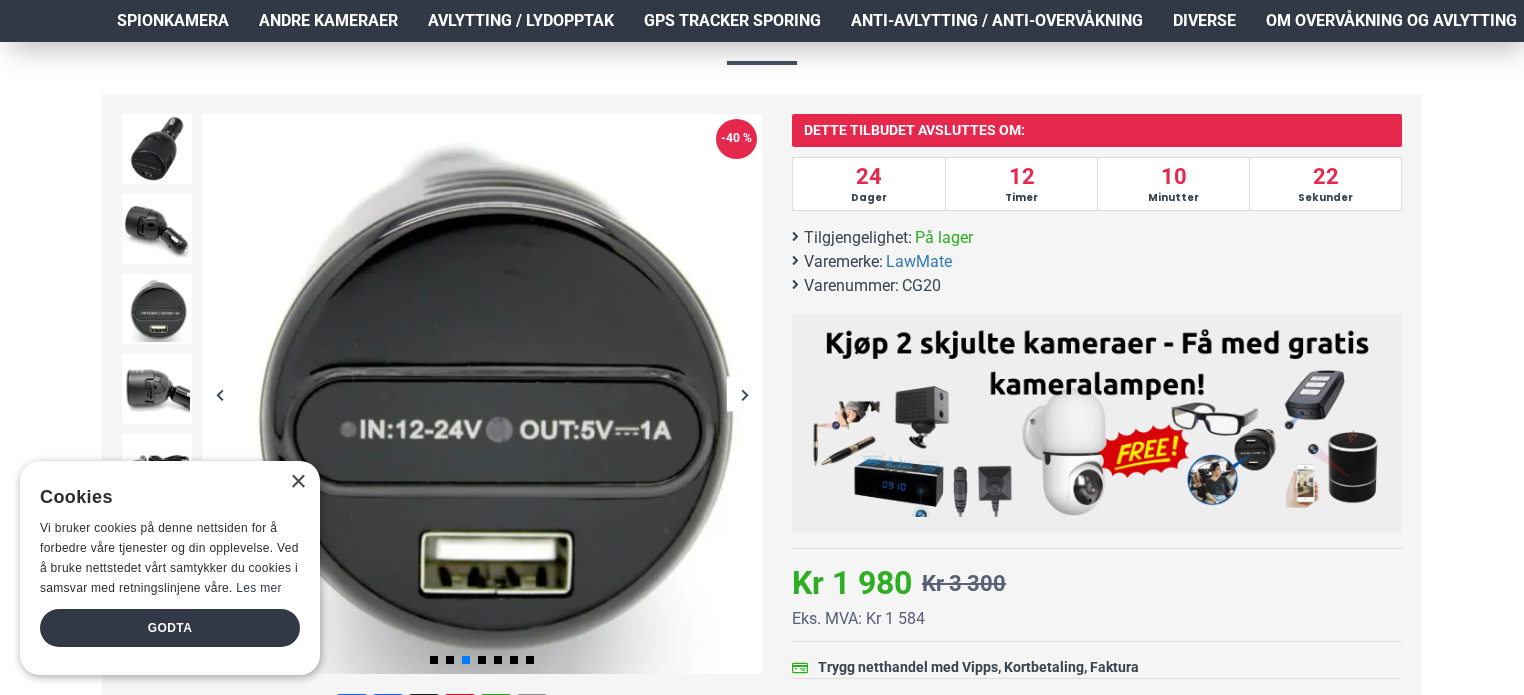 click at bounding box center [744, 394] 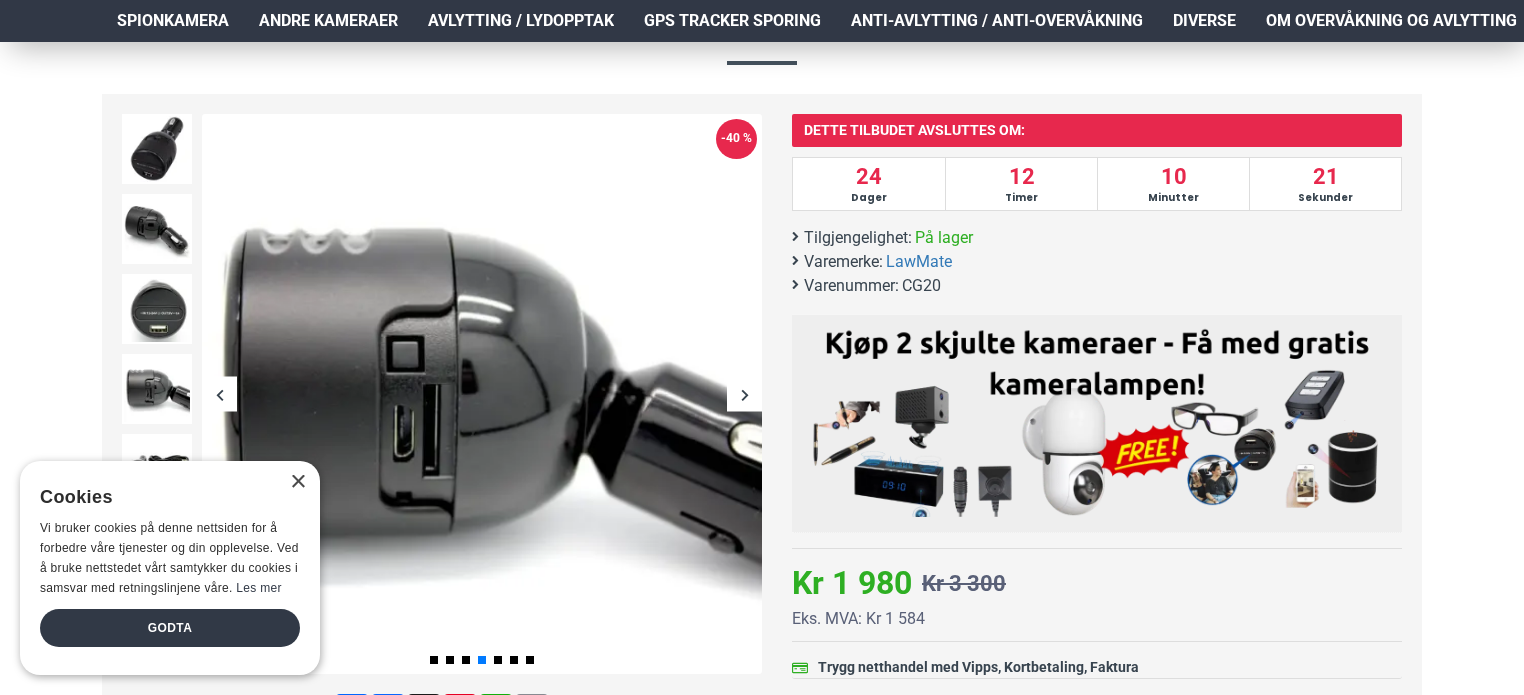 click at bounding box center [744, 394] 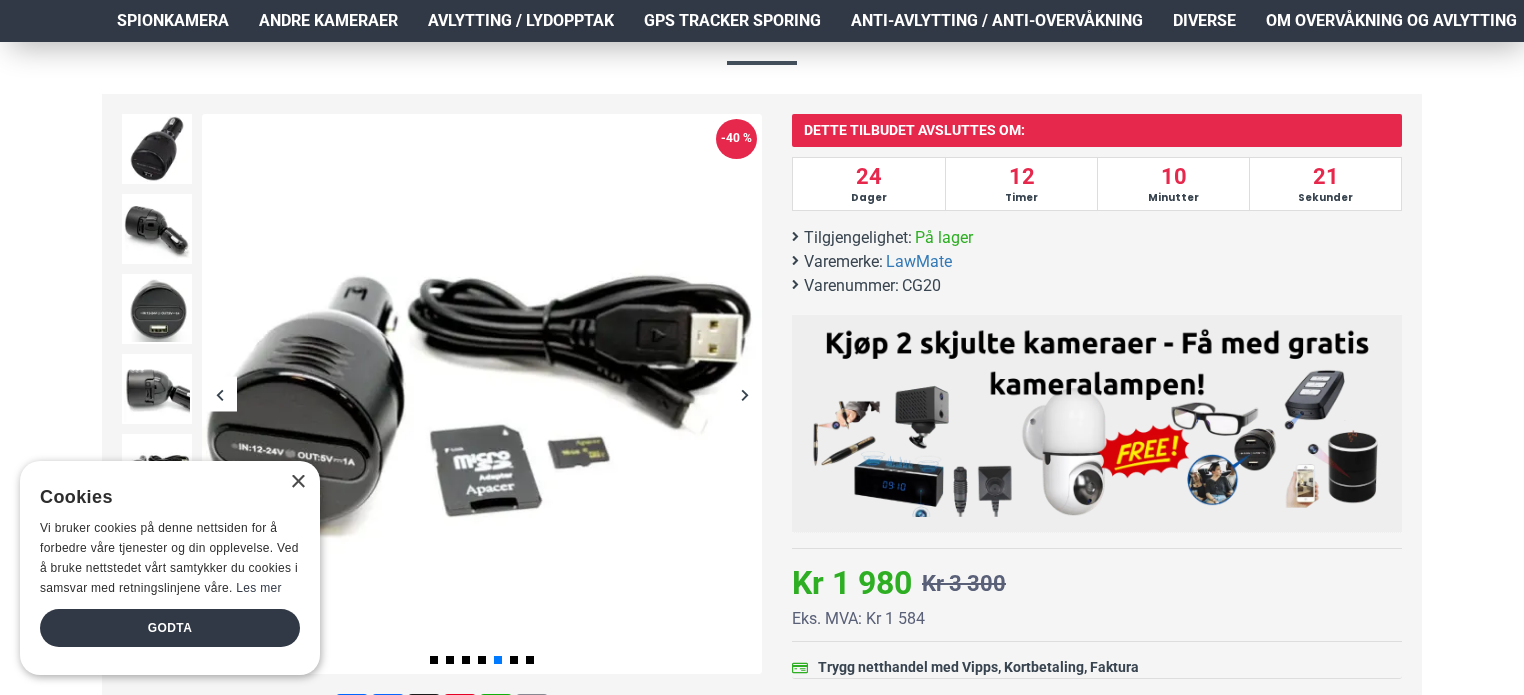 click at bounding box center (744, 394) 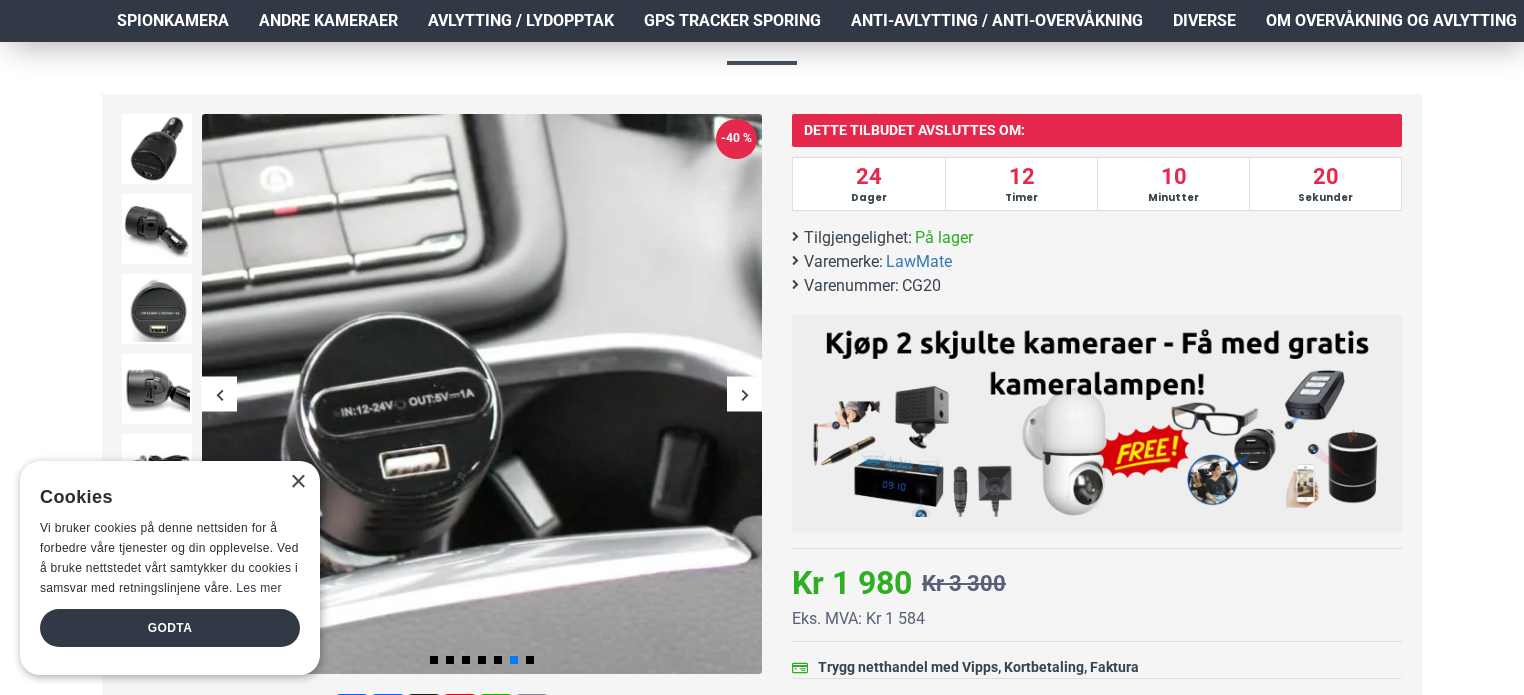 click at bounding box center (744, 394) 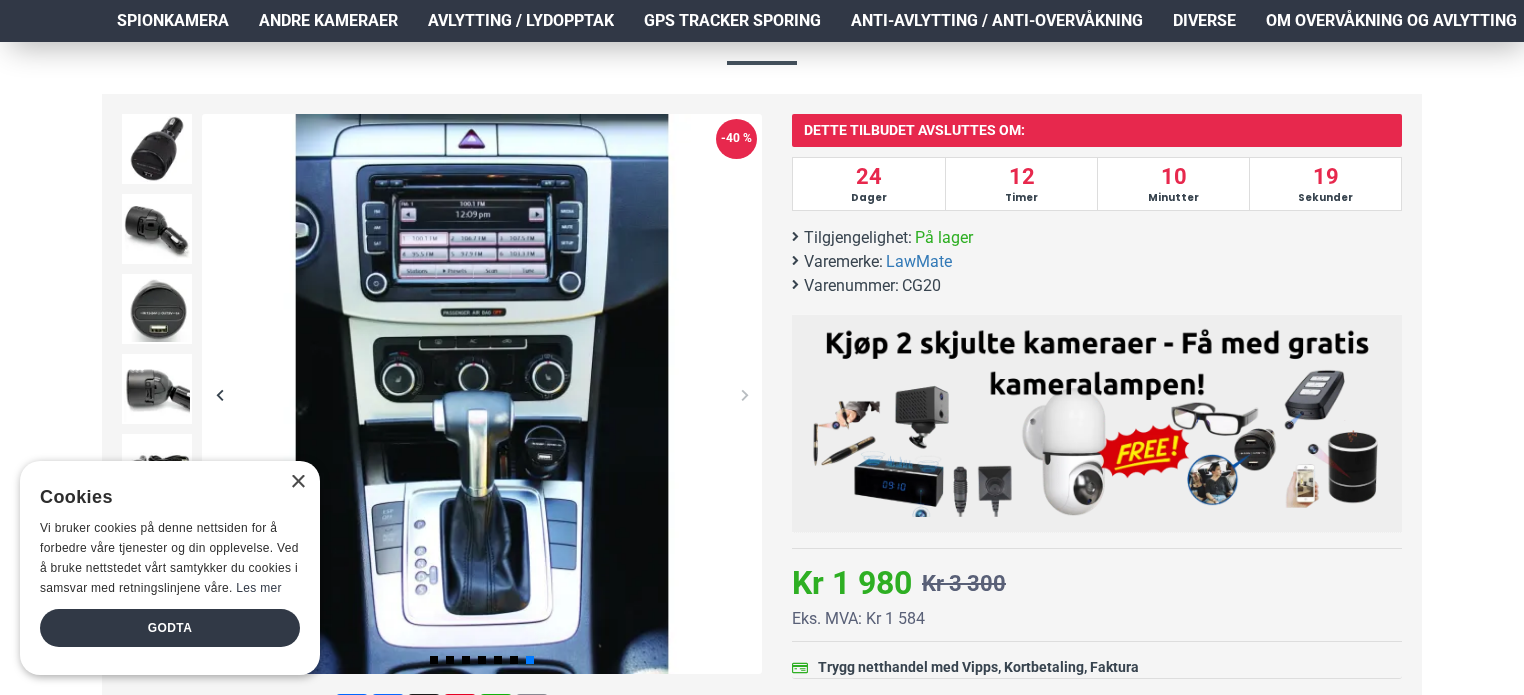 click at bounding box center (744, 394) 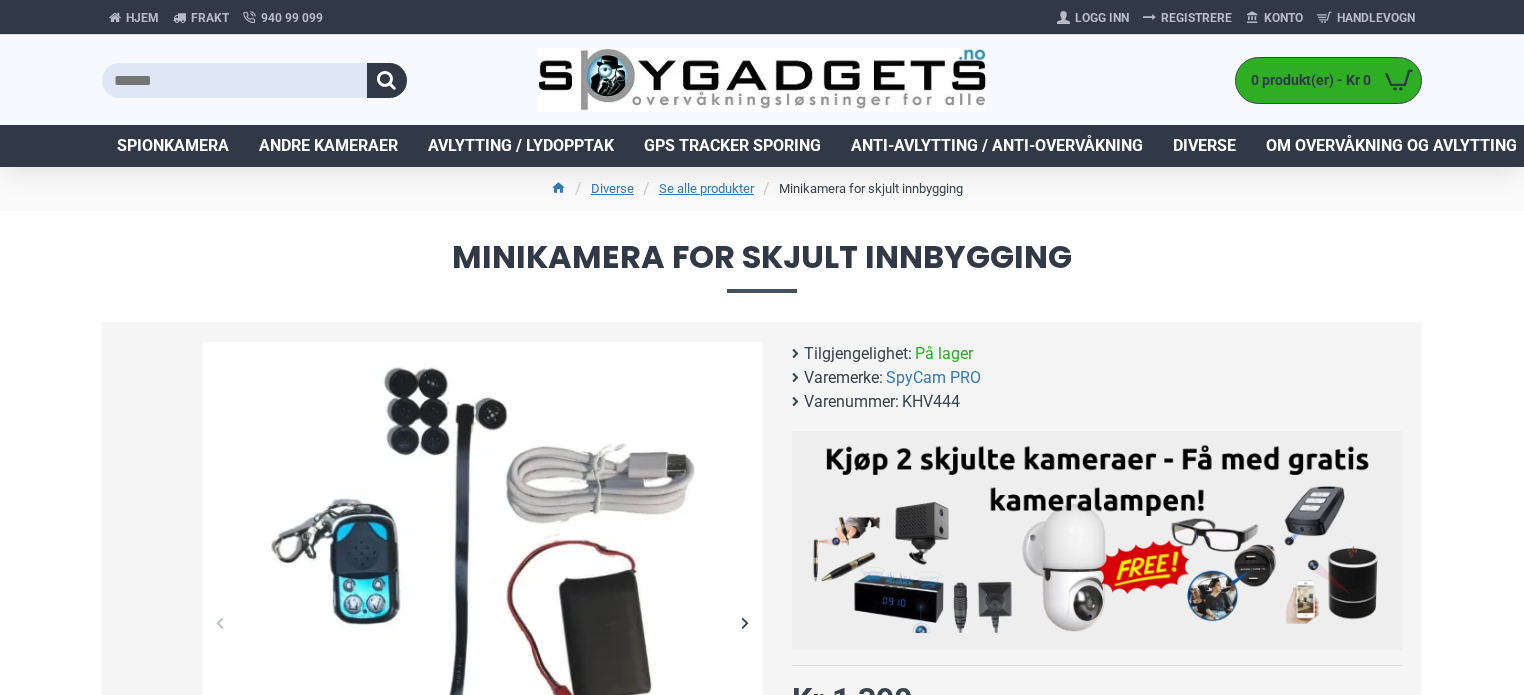 scroll, scrollTop: 0, scrollLeft: 0, axis: both 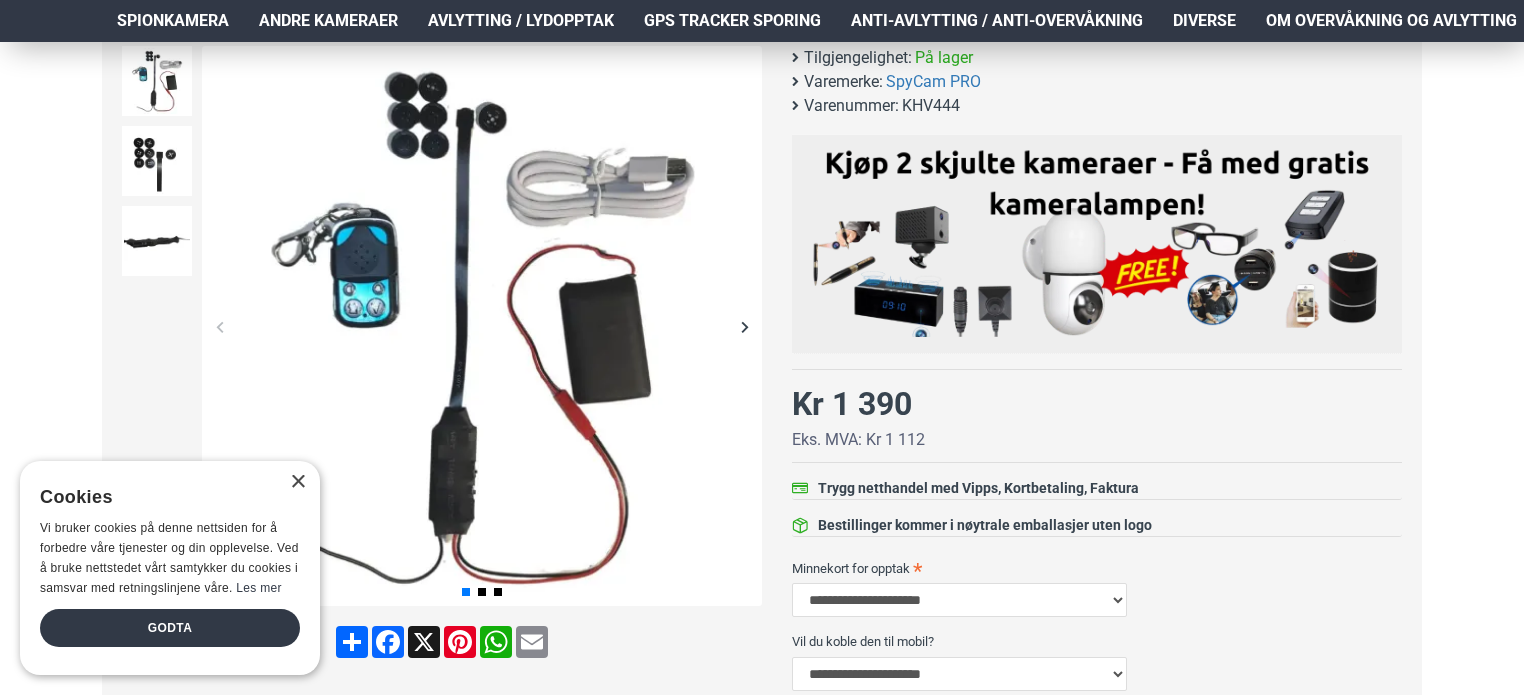 click at bounding box center (744, 326) 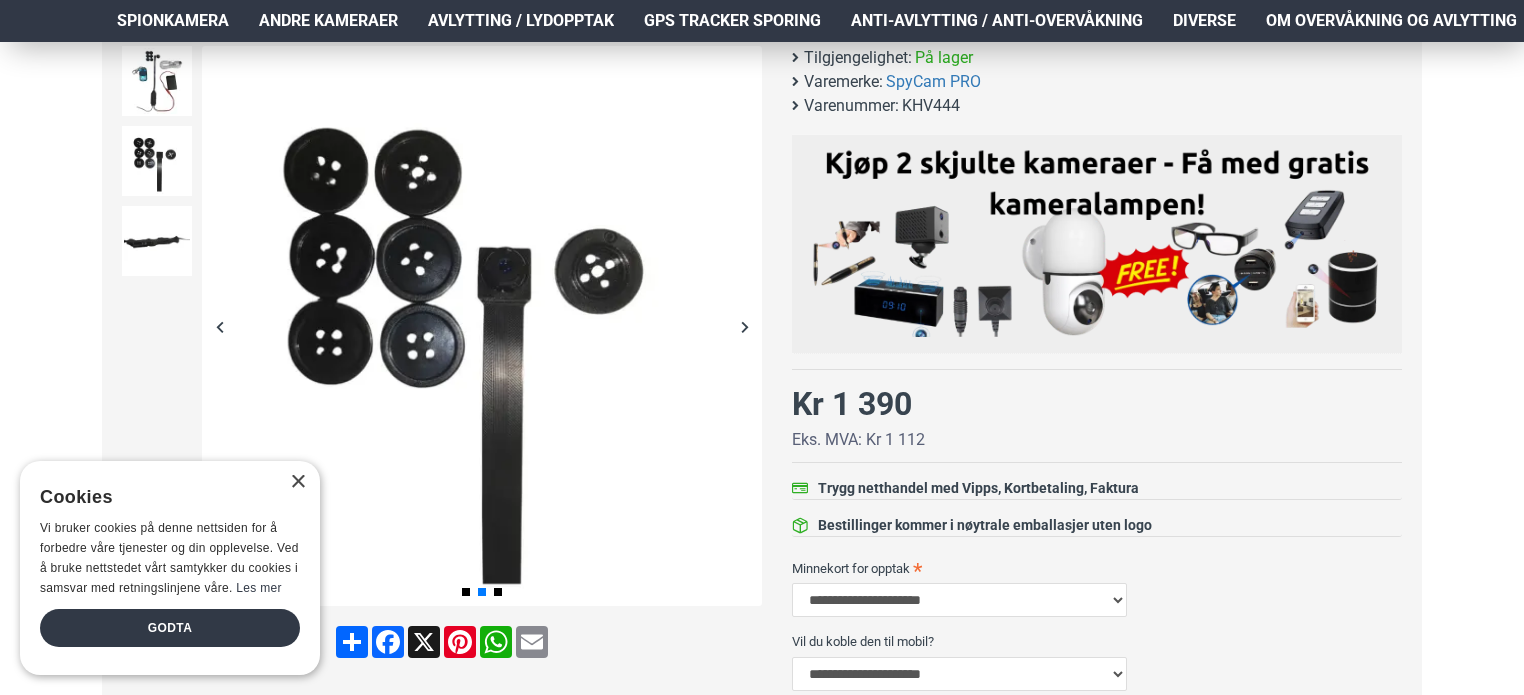 click at bounding box center (744, 326) 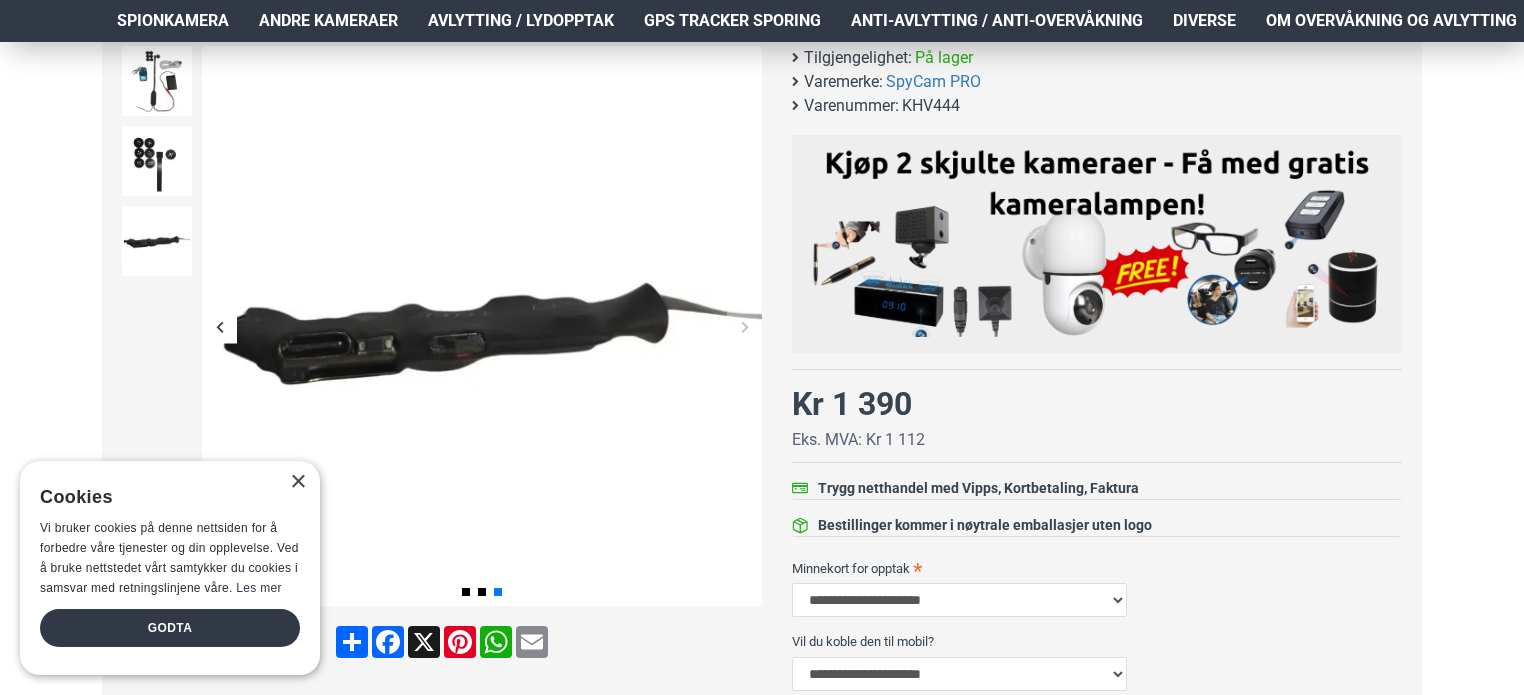 click at bounding box center (744, 326) 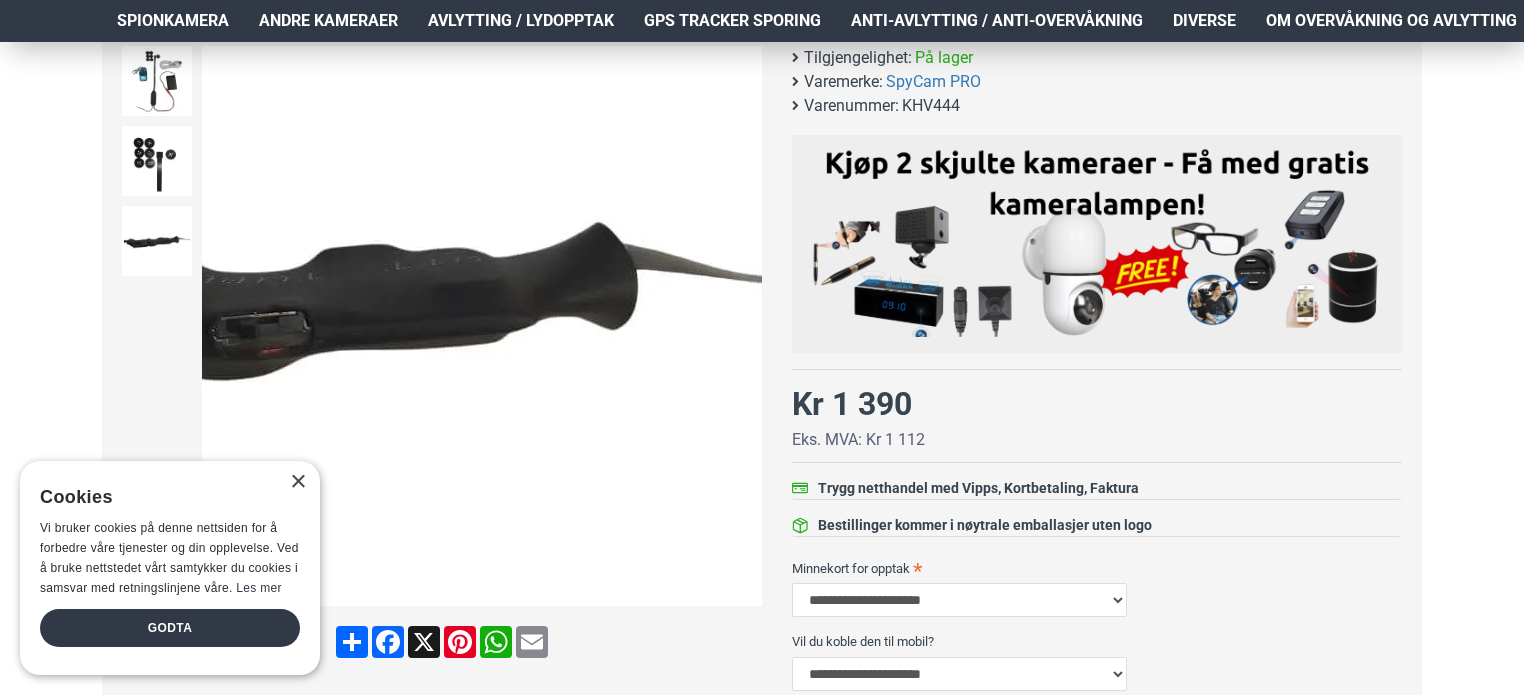 click at bounding box center (482, 326) 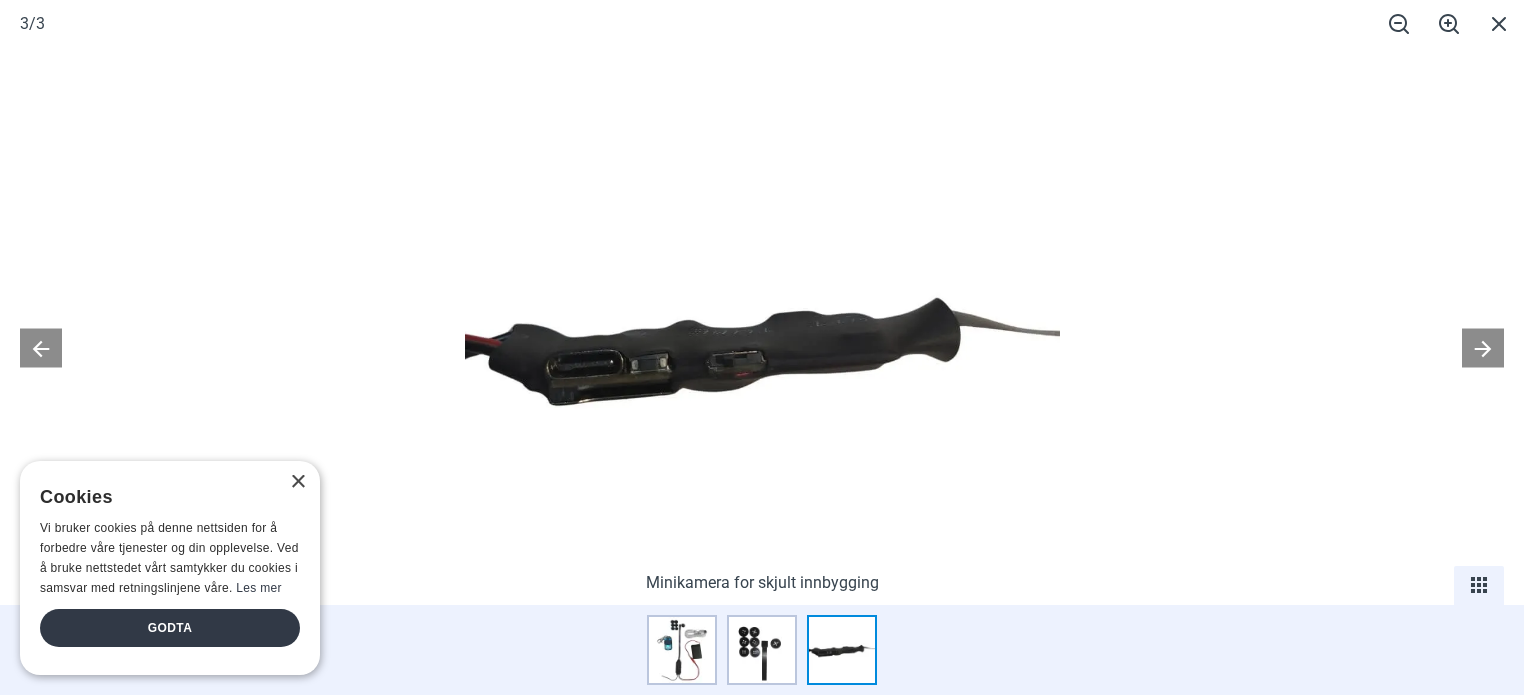 click on "×" at bounding box center (292, 483) 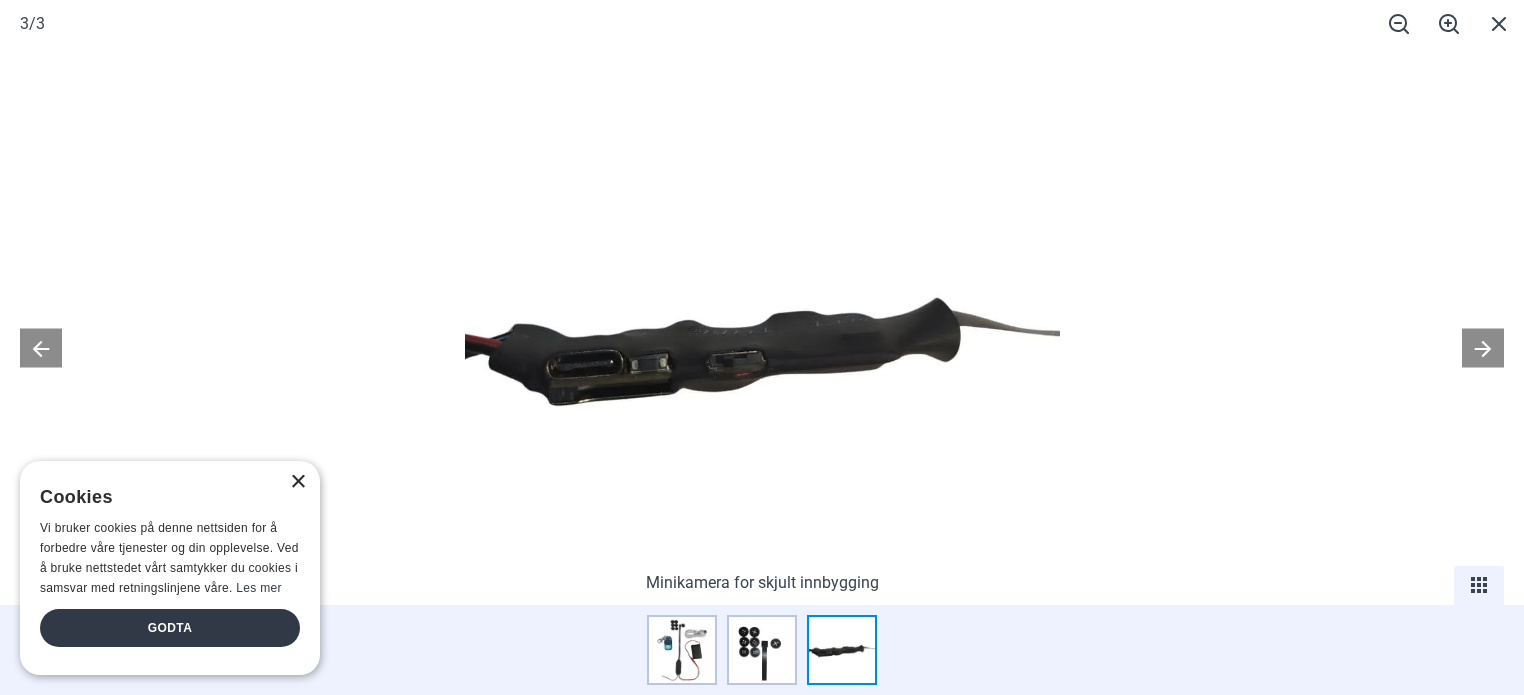 click on "×" at bounding box center [297, 482] 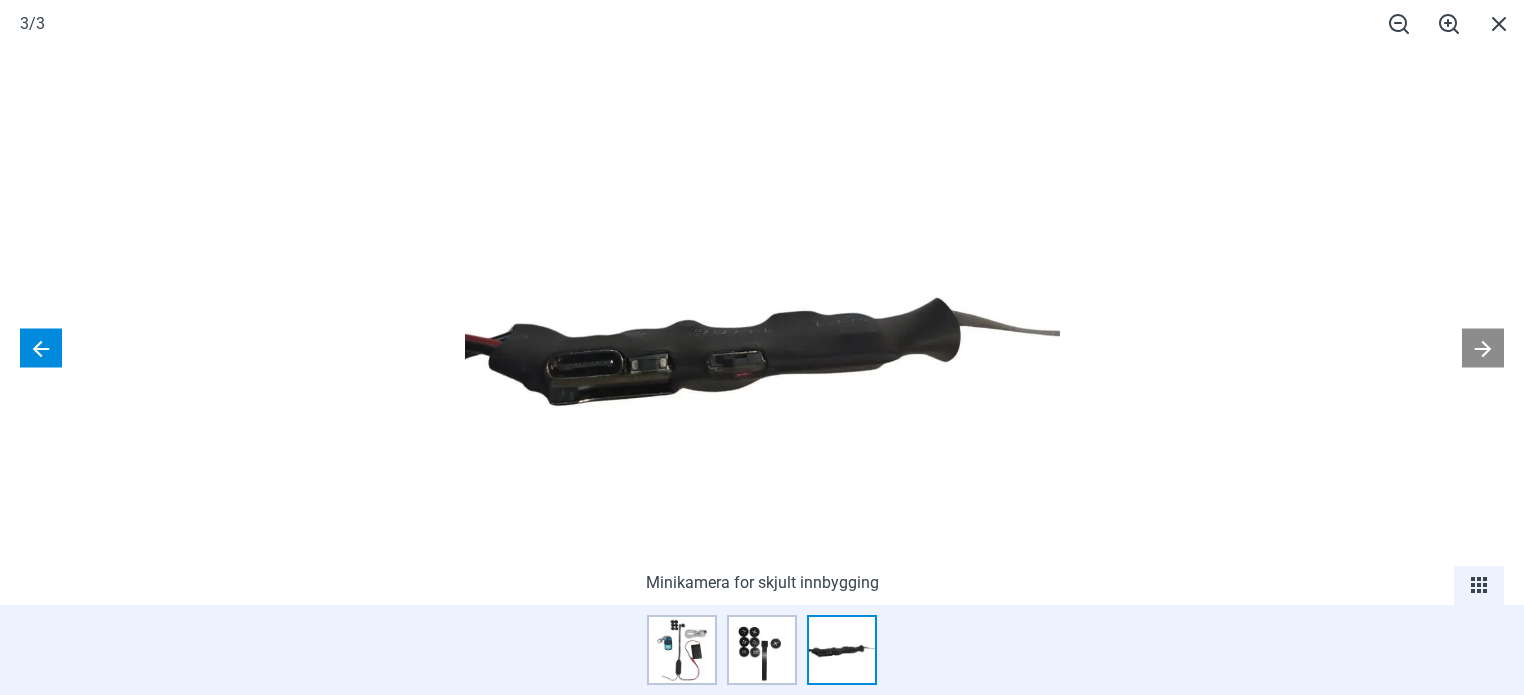 click at bounding box center (41, 347) 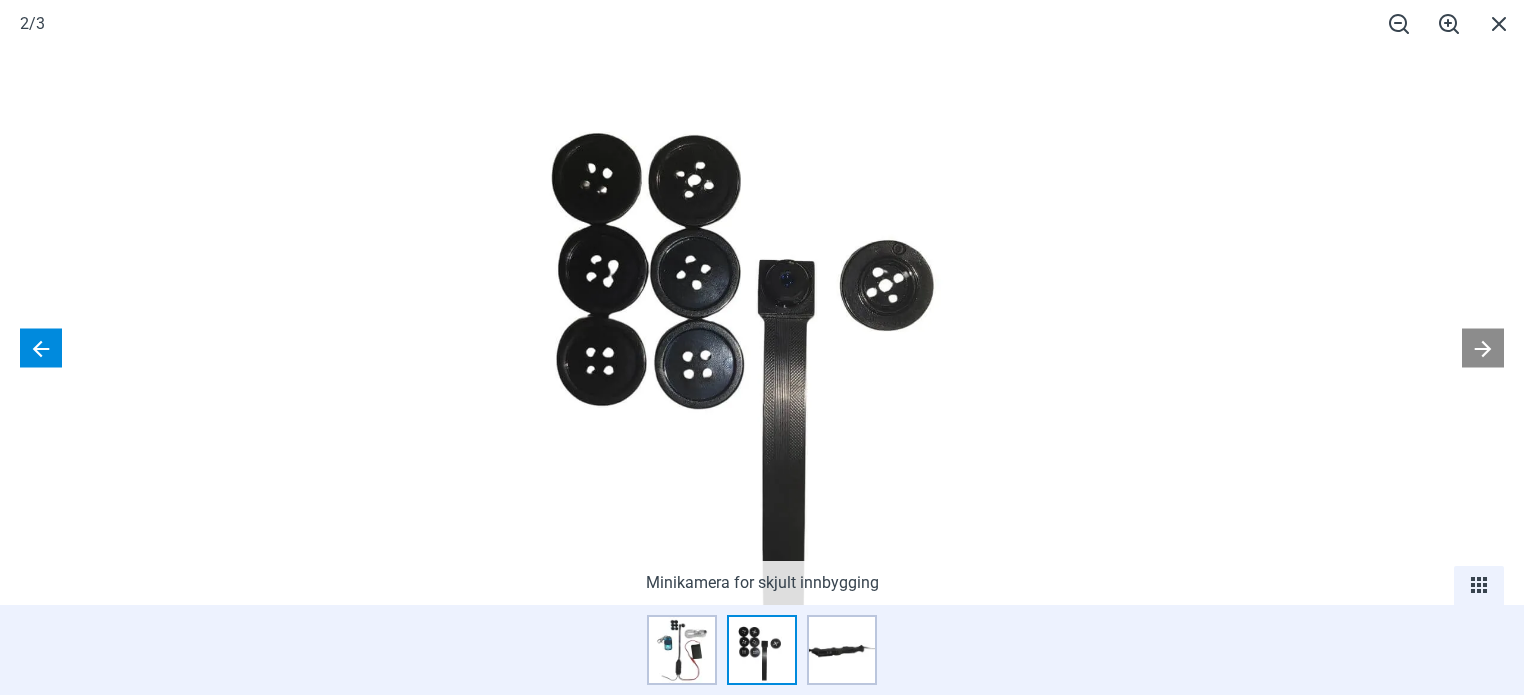 click at bounding box center [41, 347] 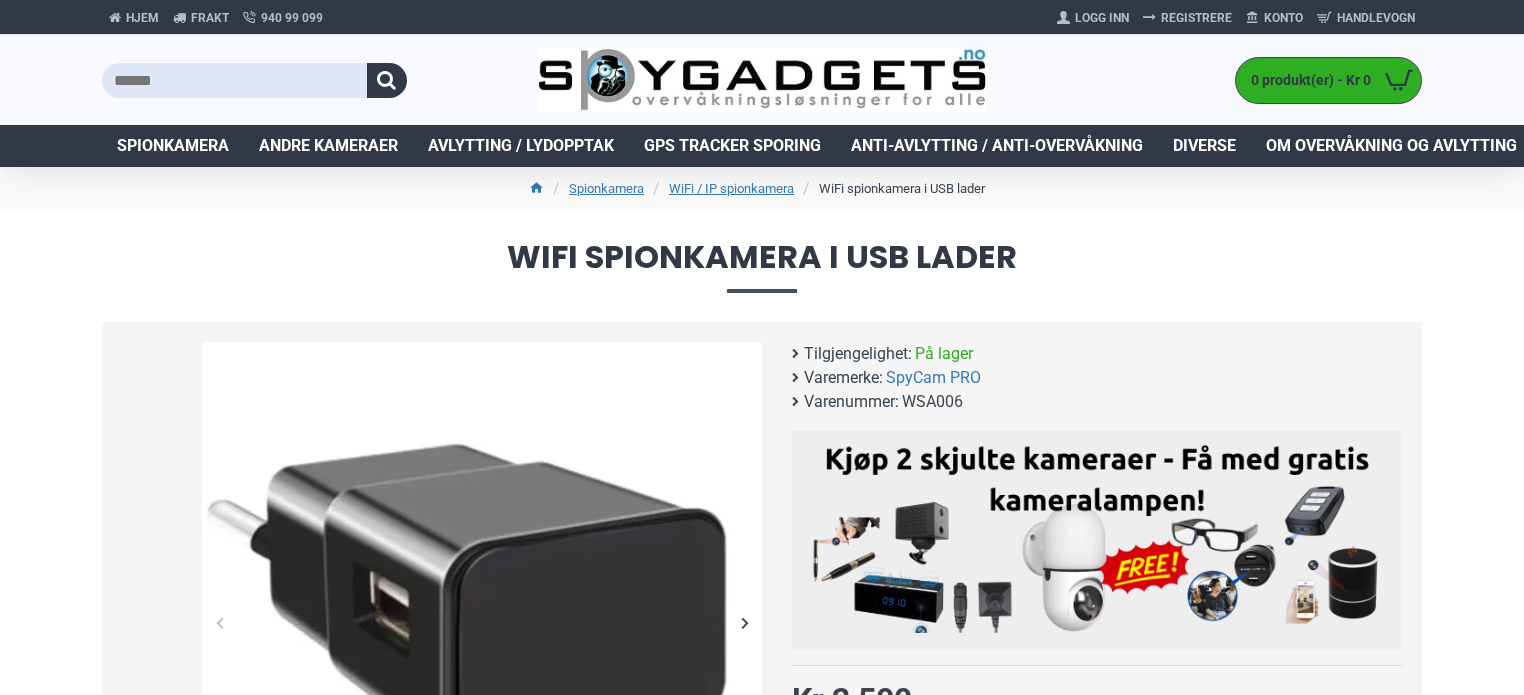 scroll, scrollTop: 0, scrollLeft: 0, axis: both 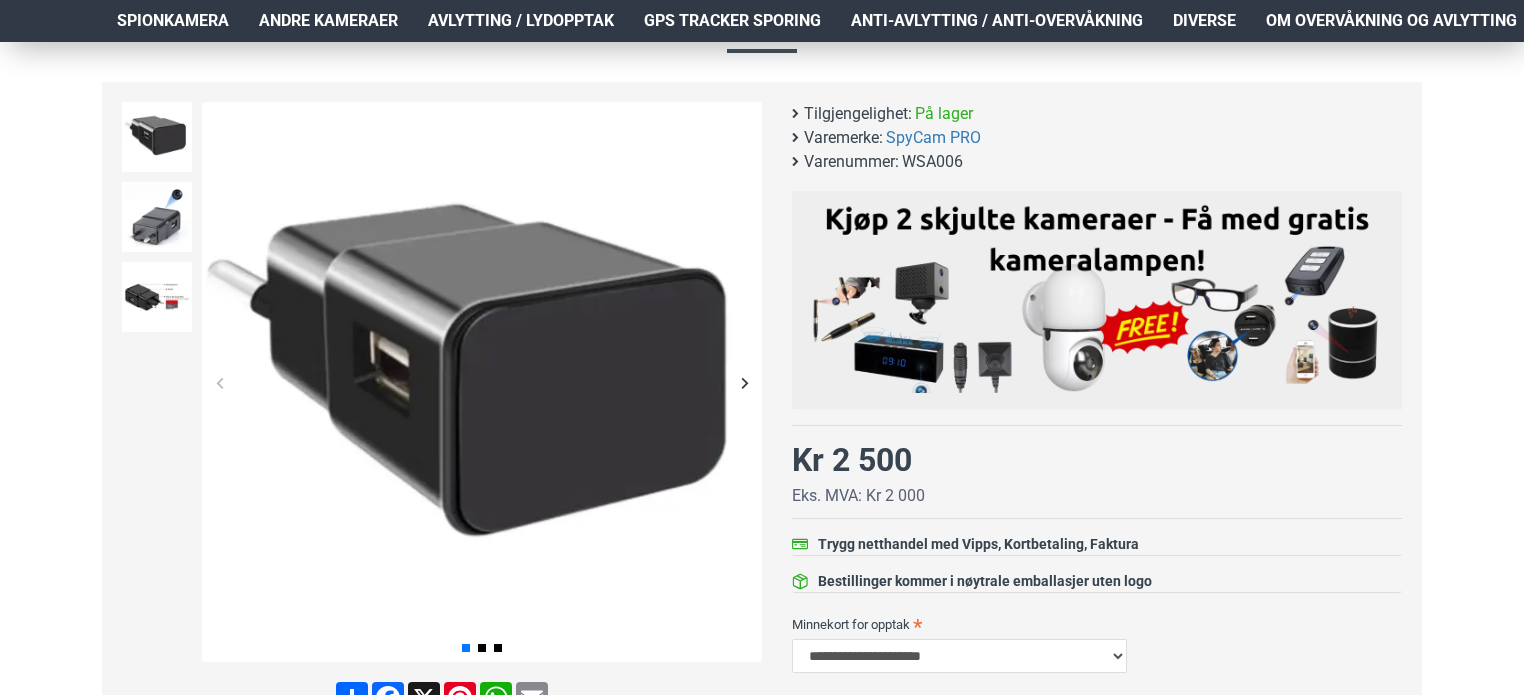 click at bounding box center (744, 382) 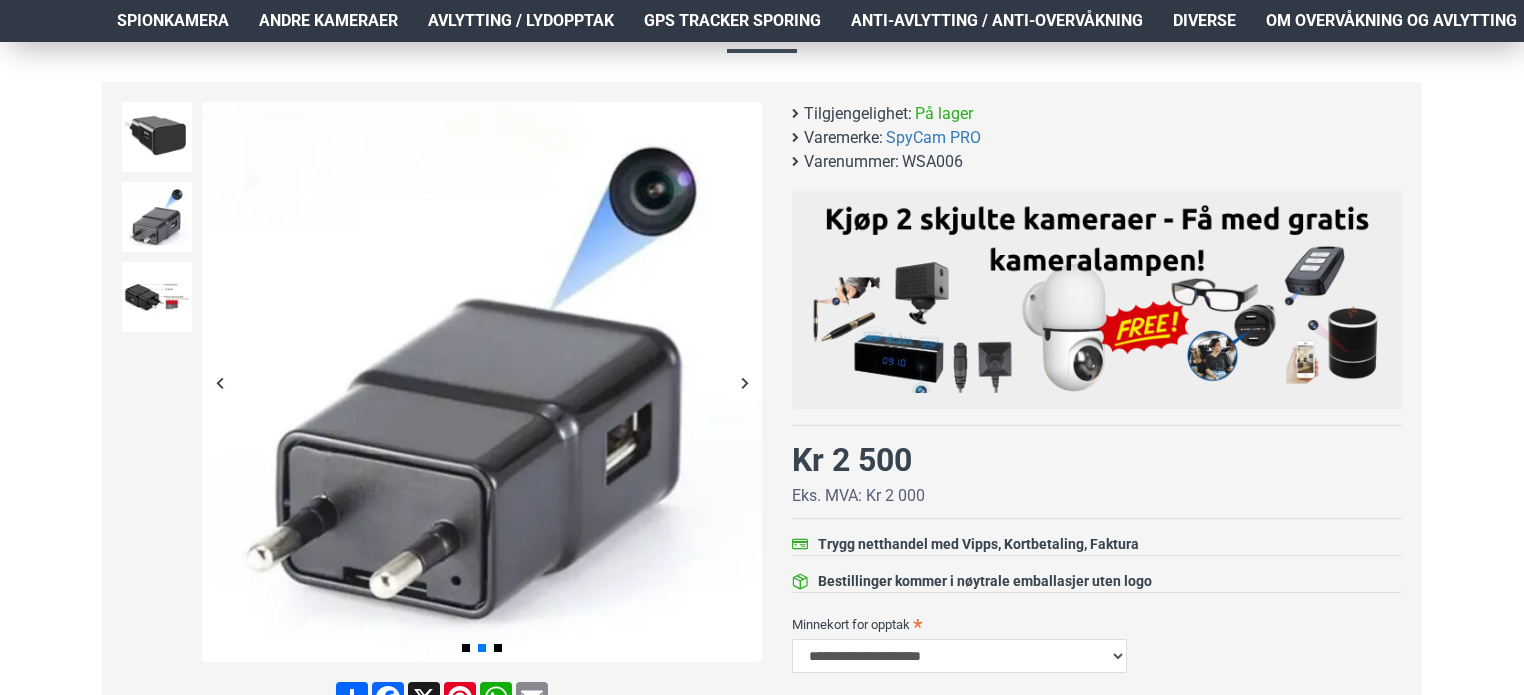 click at bounding box center [744, 382] 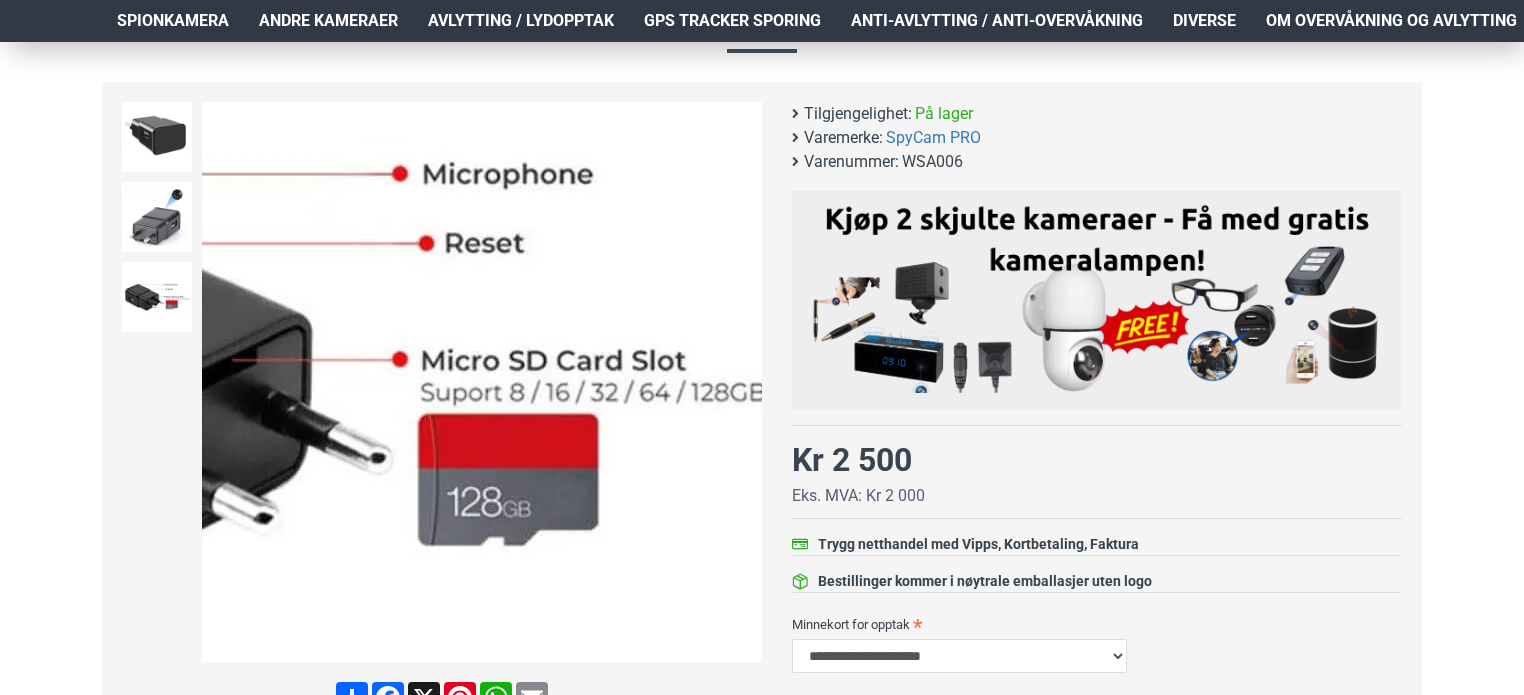 click at bounding box center (482, 382) 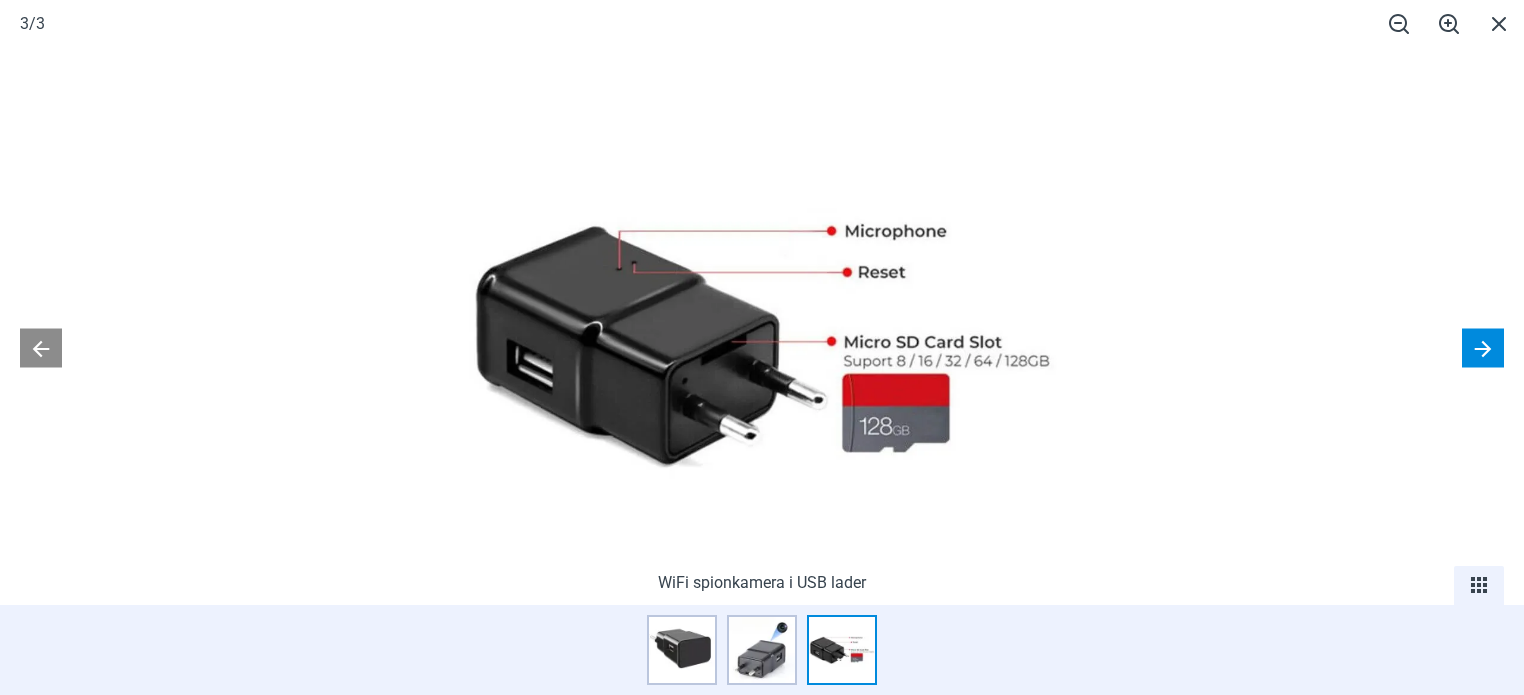 click at bounding box center [1483, 347] 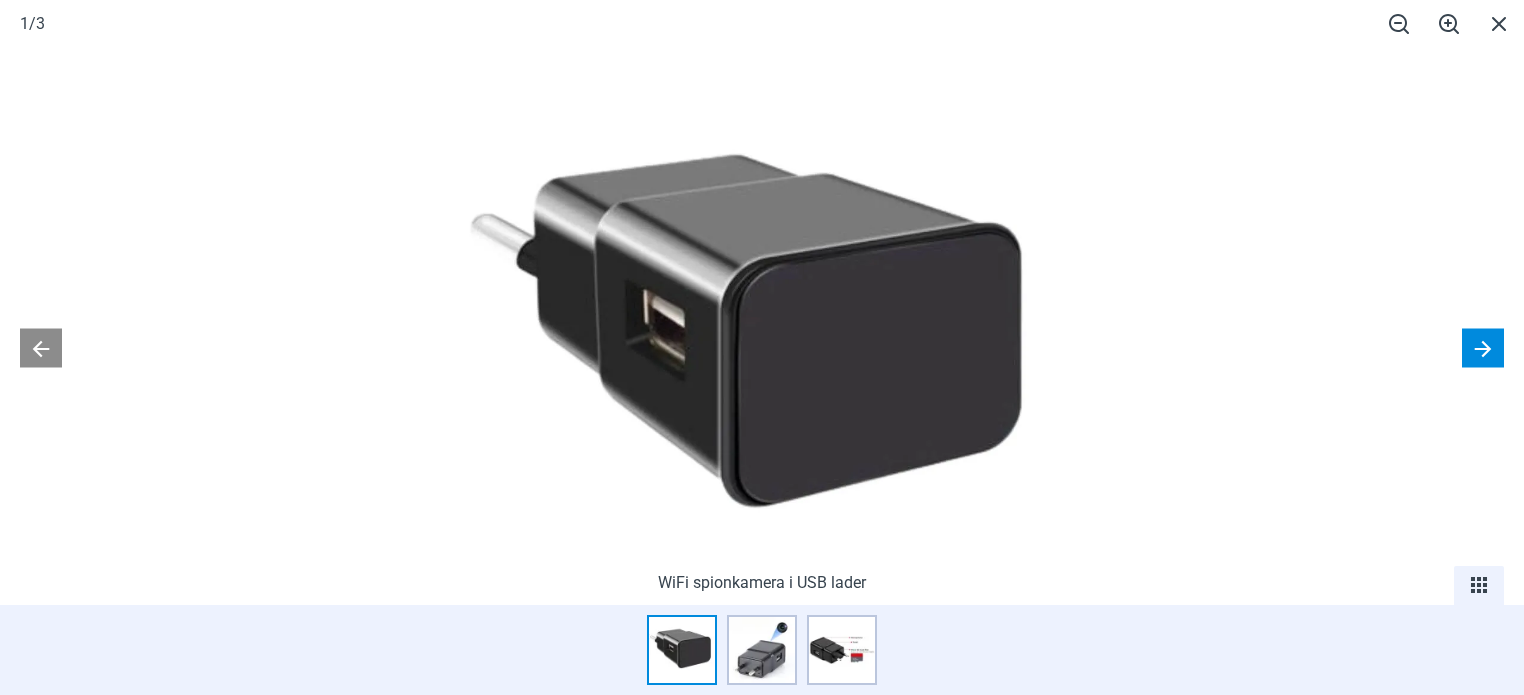 click at bounding box center [1483, 347] 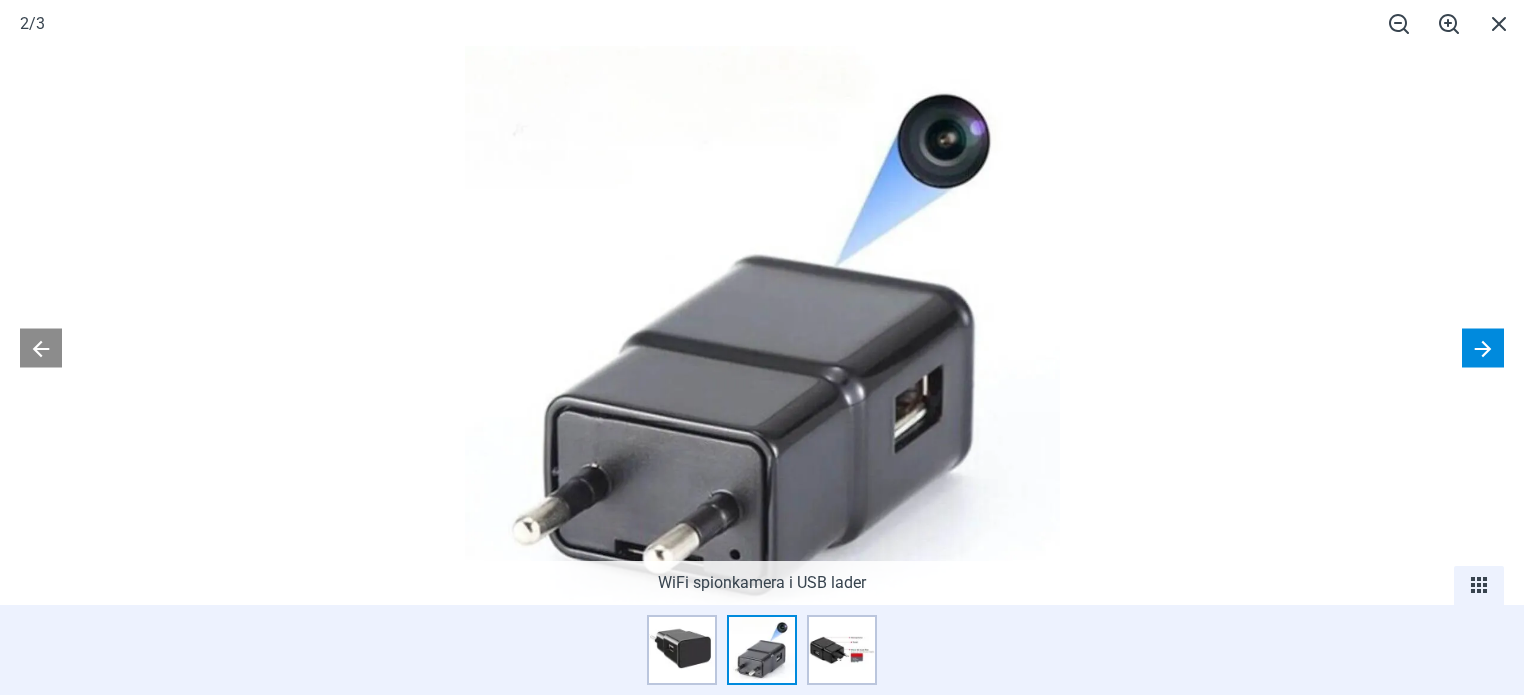 click at bounding box center (1483, 347) 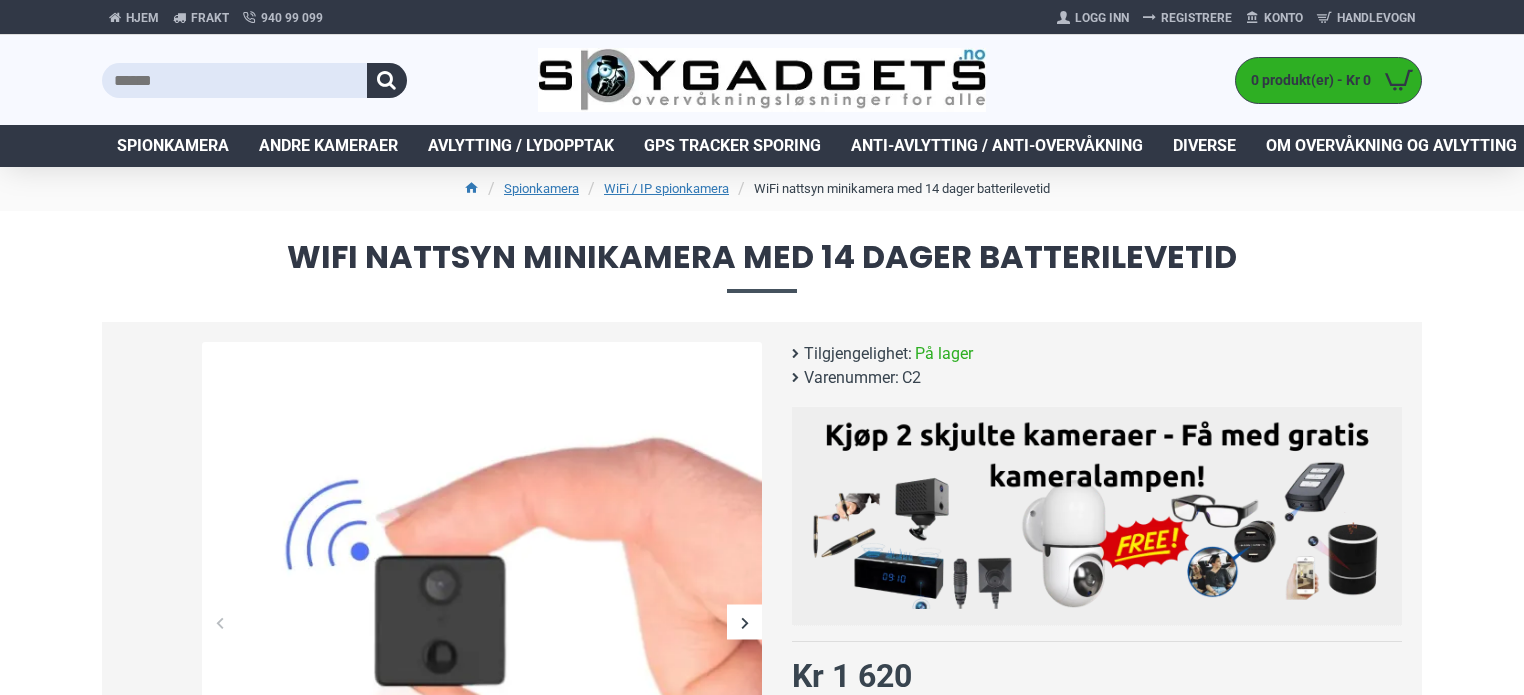 scroll, scrollTop: 0, scrollLeft: 0, axis: both 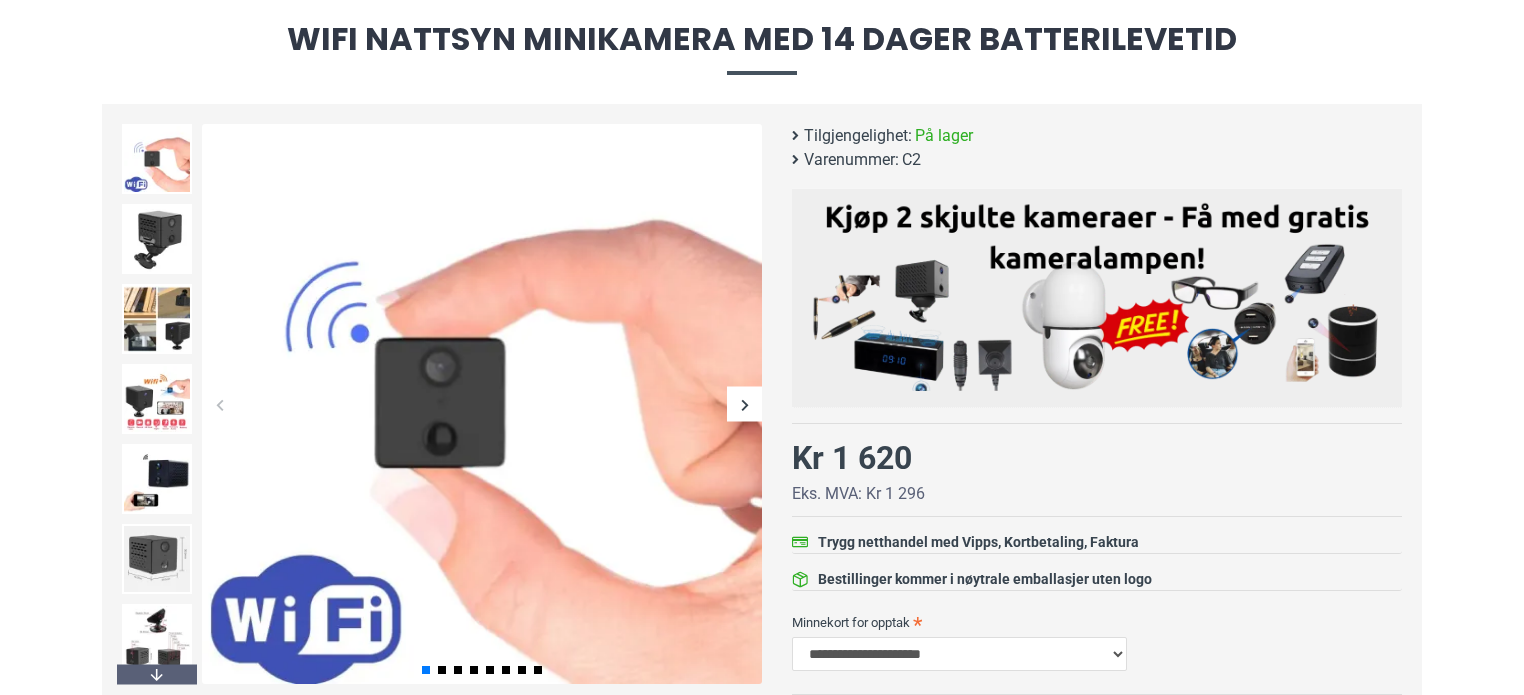 click at bounding box center [744, 404] 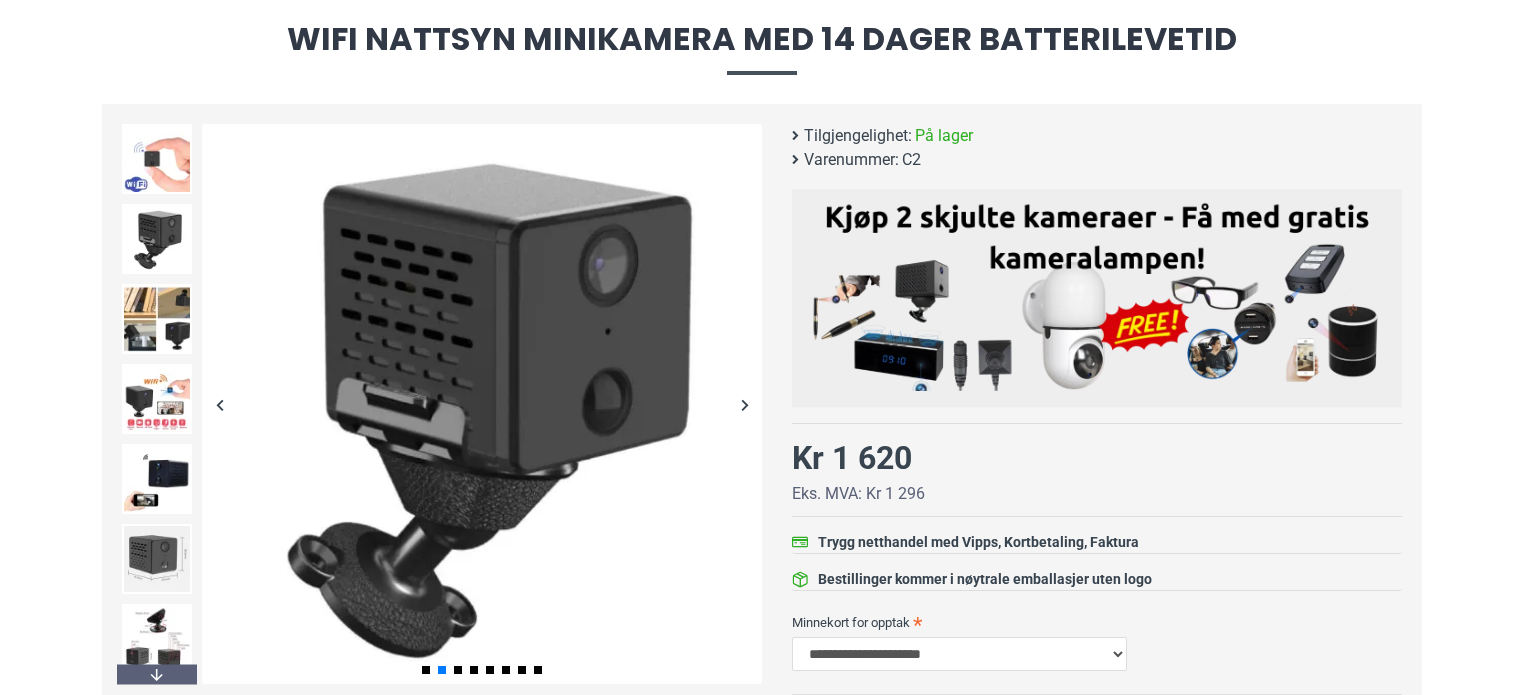 click at bounding box center (744, 404) 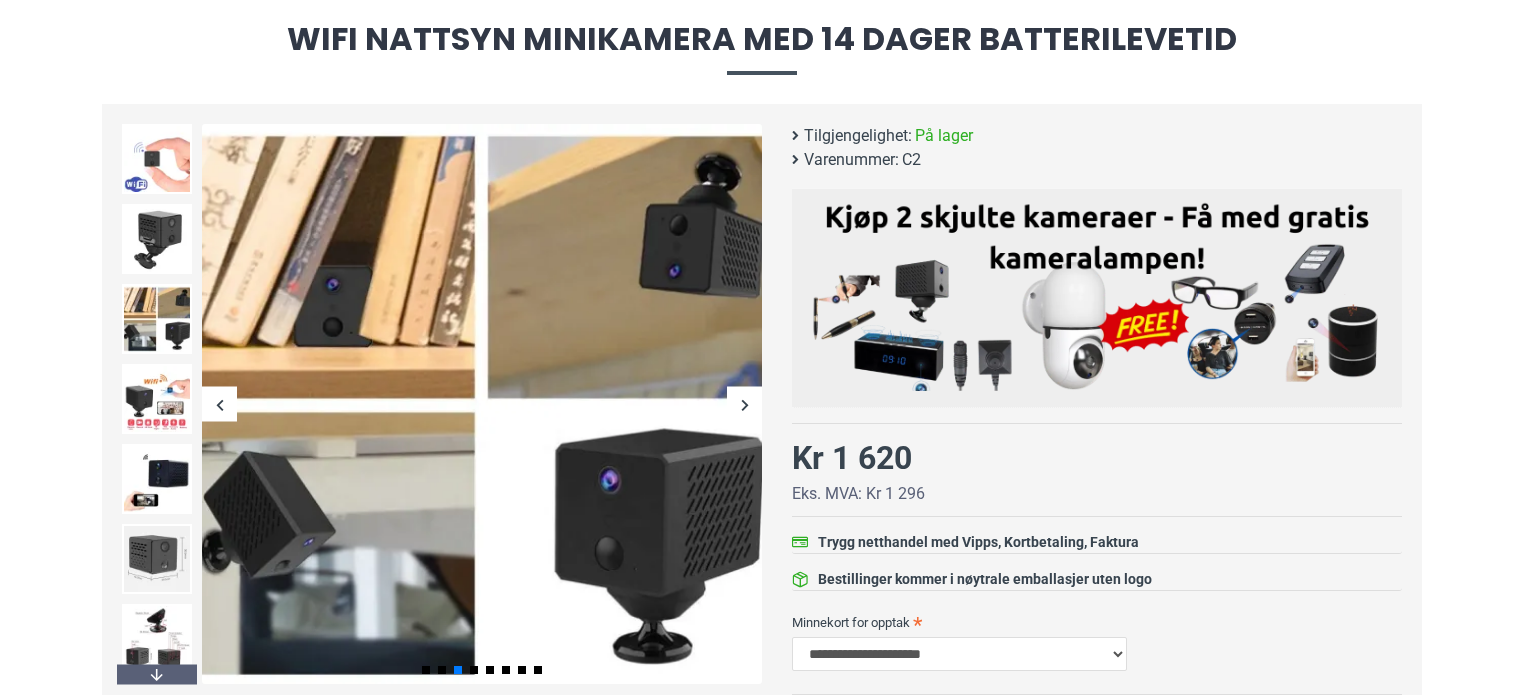 click at bounding box center (744, 404) 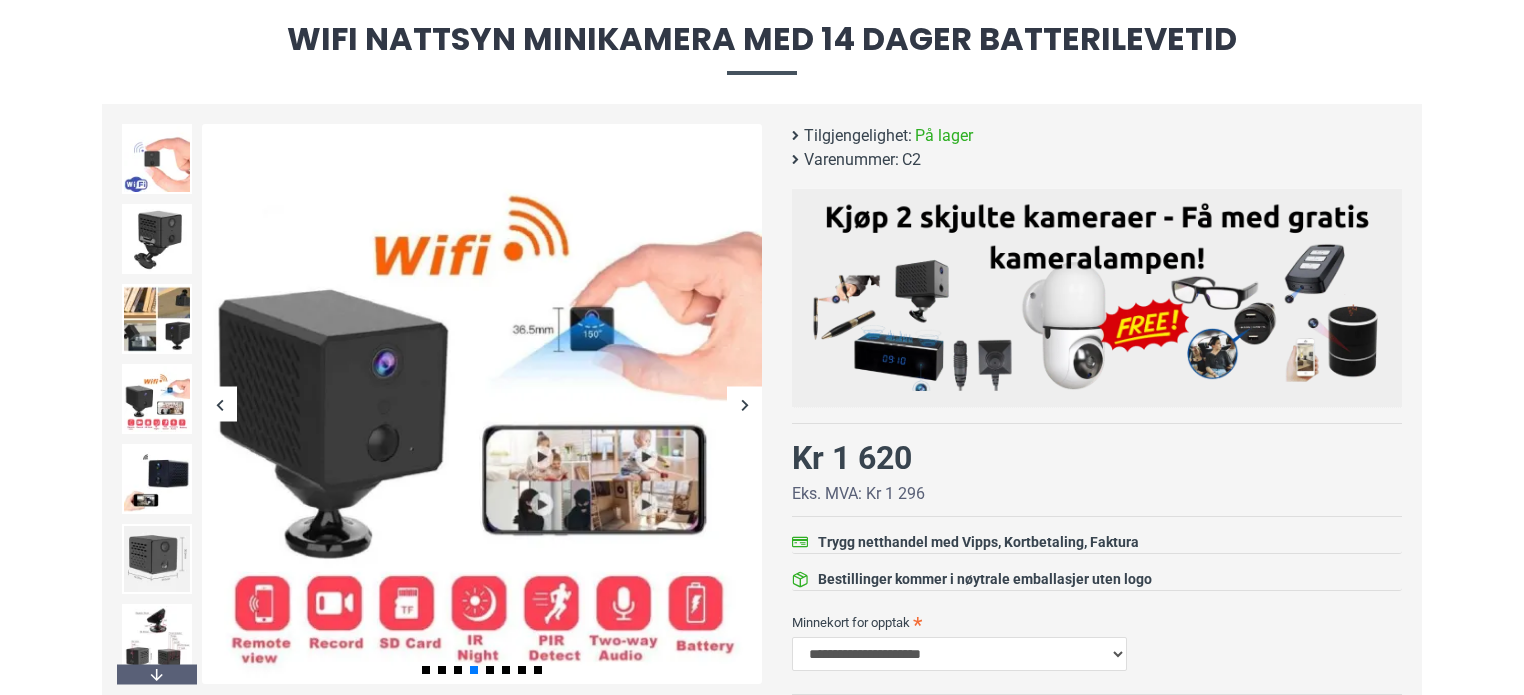 click at bounding box center (744, 404) 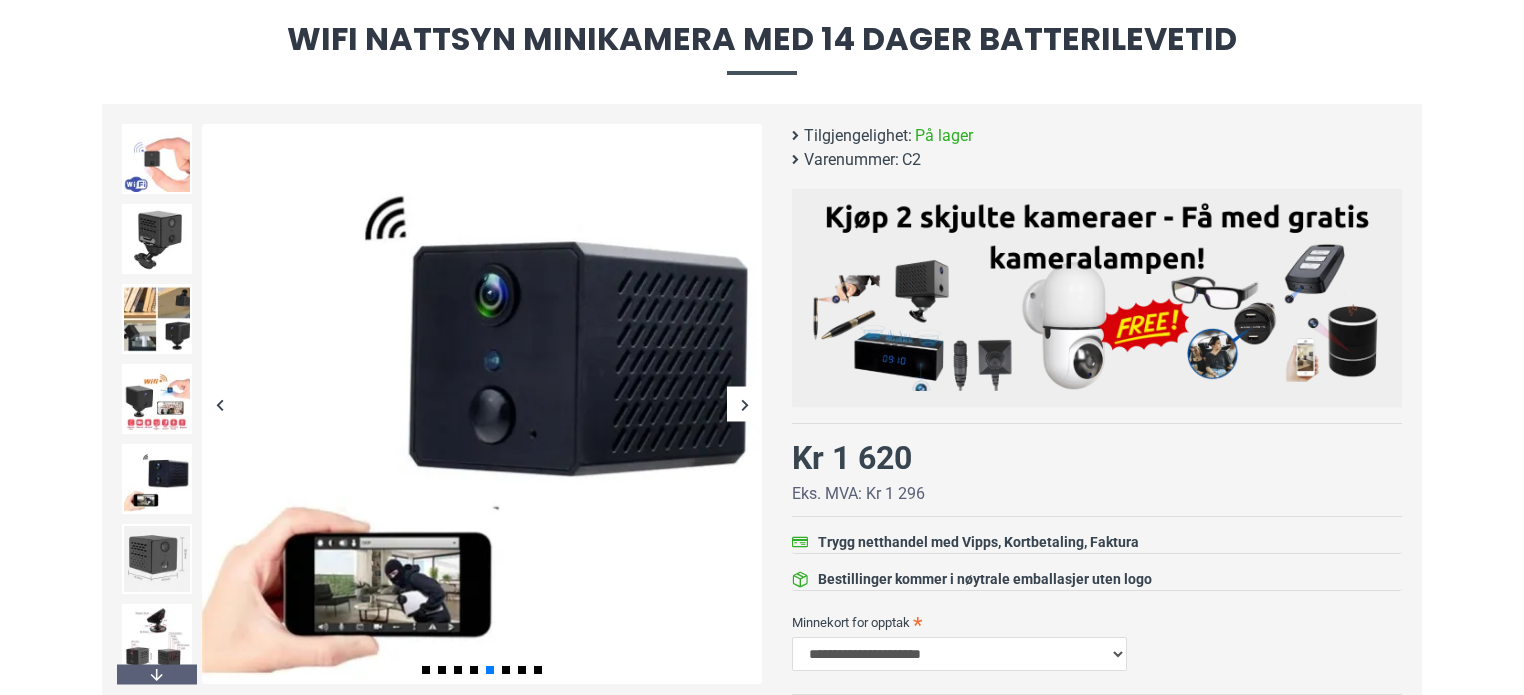 click at bounding box center [744, 404] 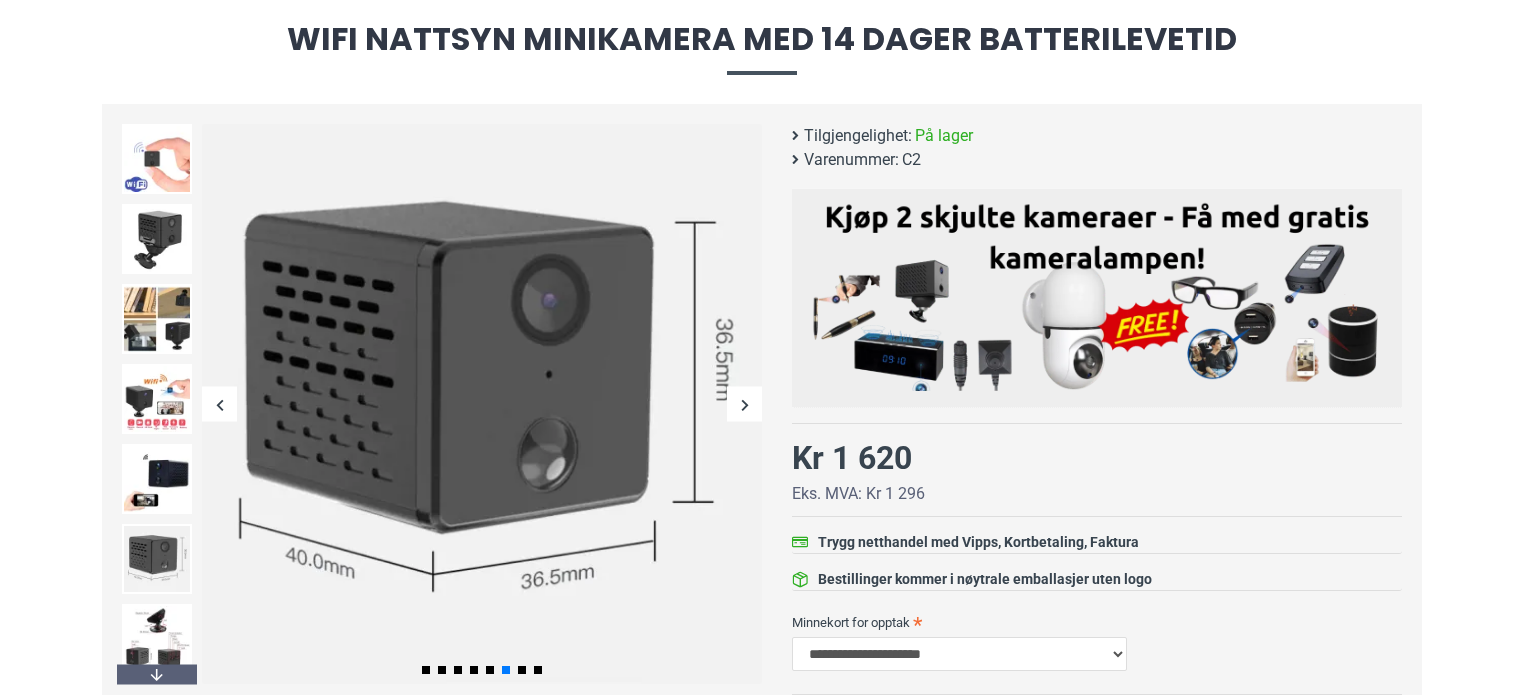 click at bounding box center (744, 404) 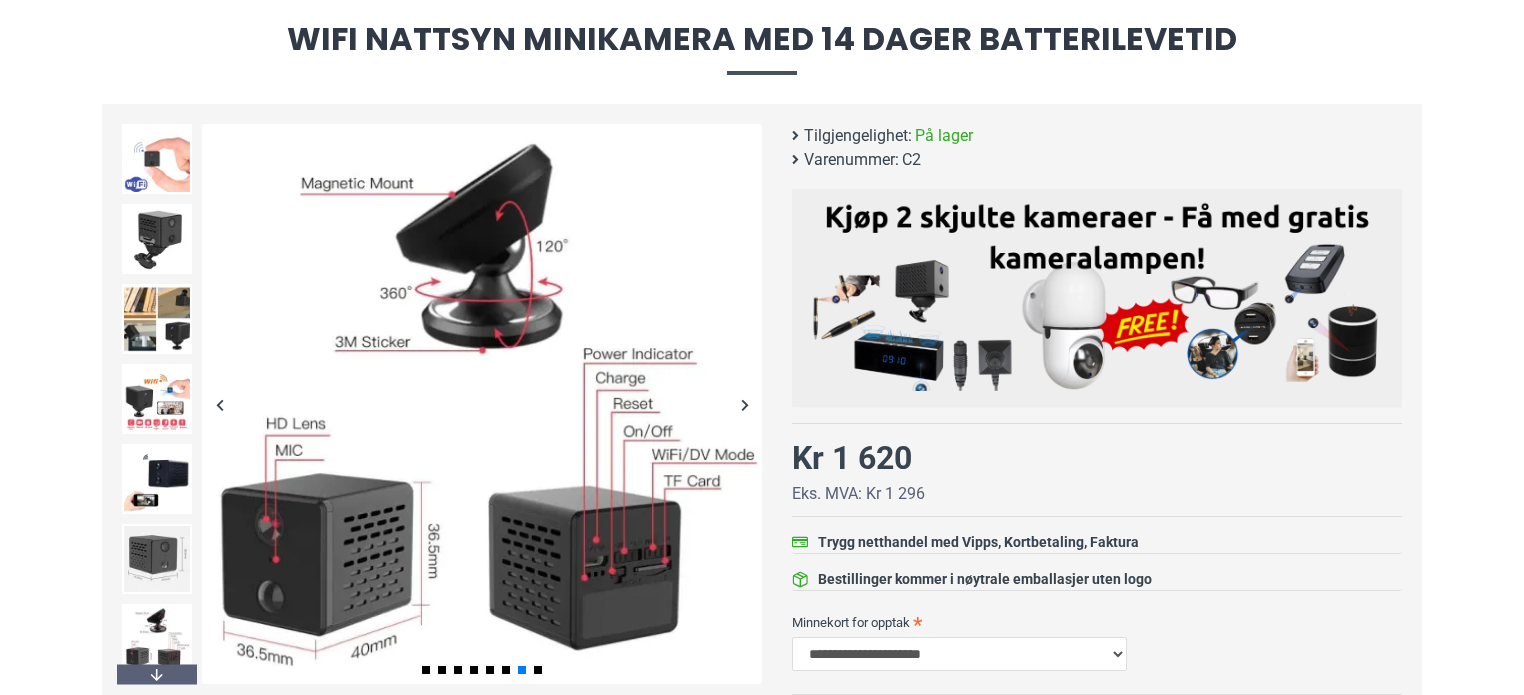 click at bounding box center (744, 404) 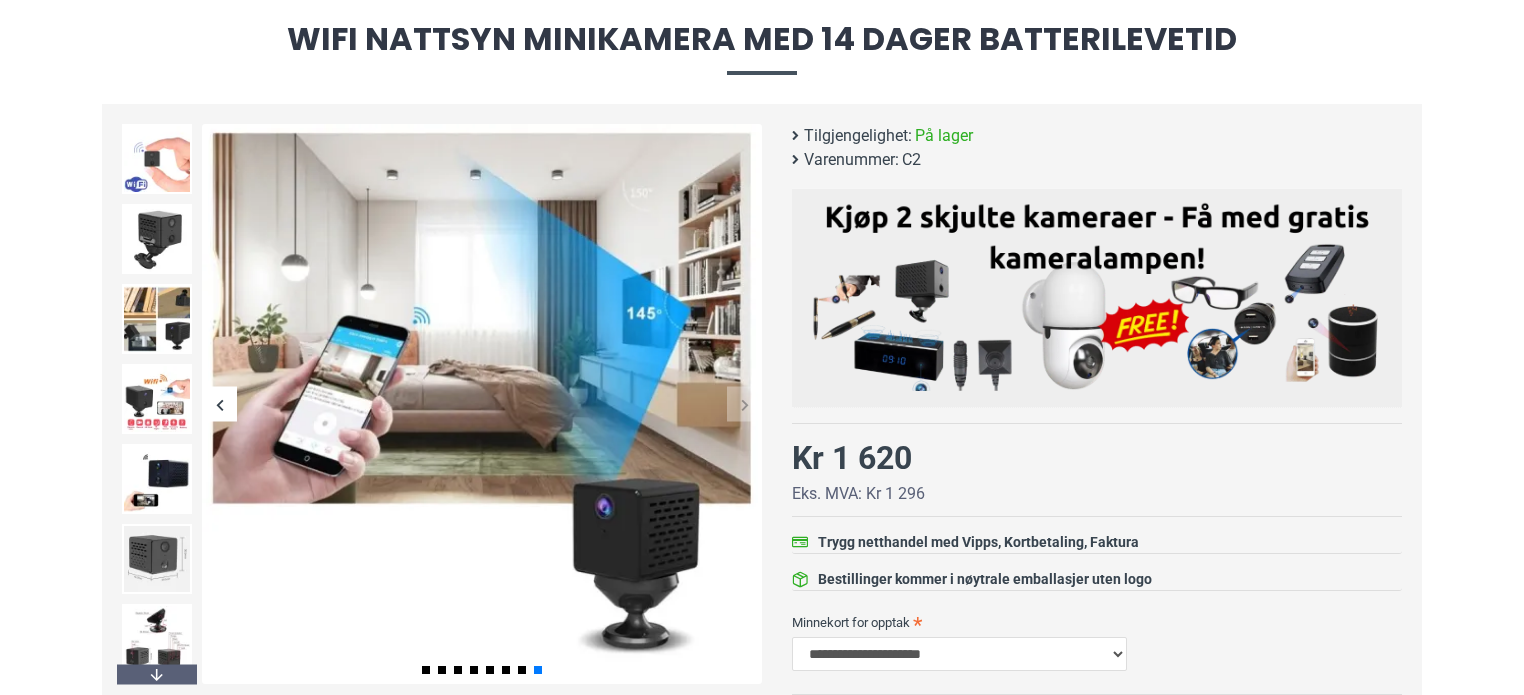 click at bounding box center (744, 404) 